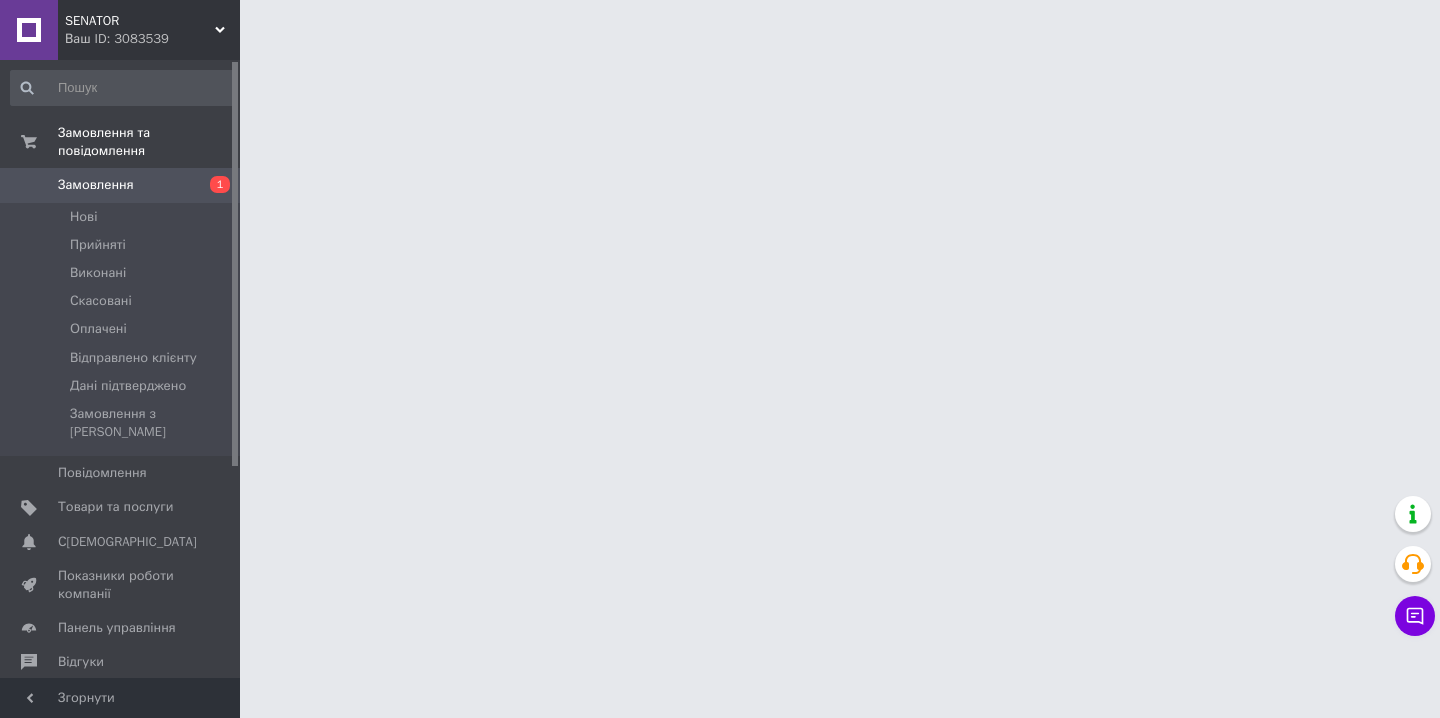 scroll, scrollTop: 0, scrollLeft: 0, axis: both 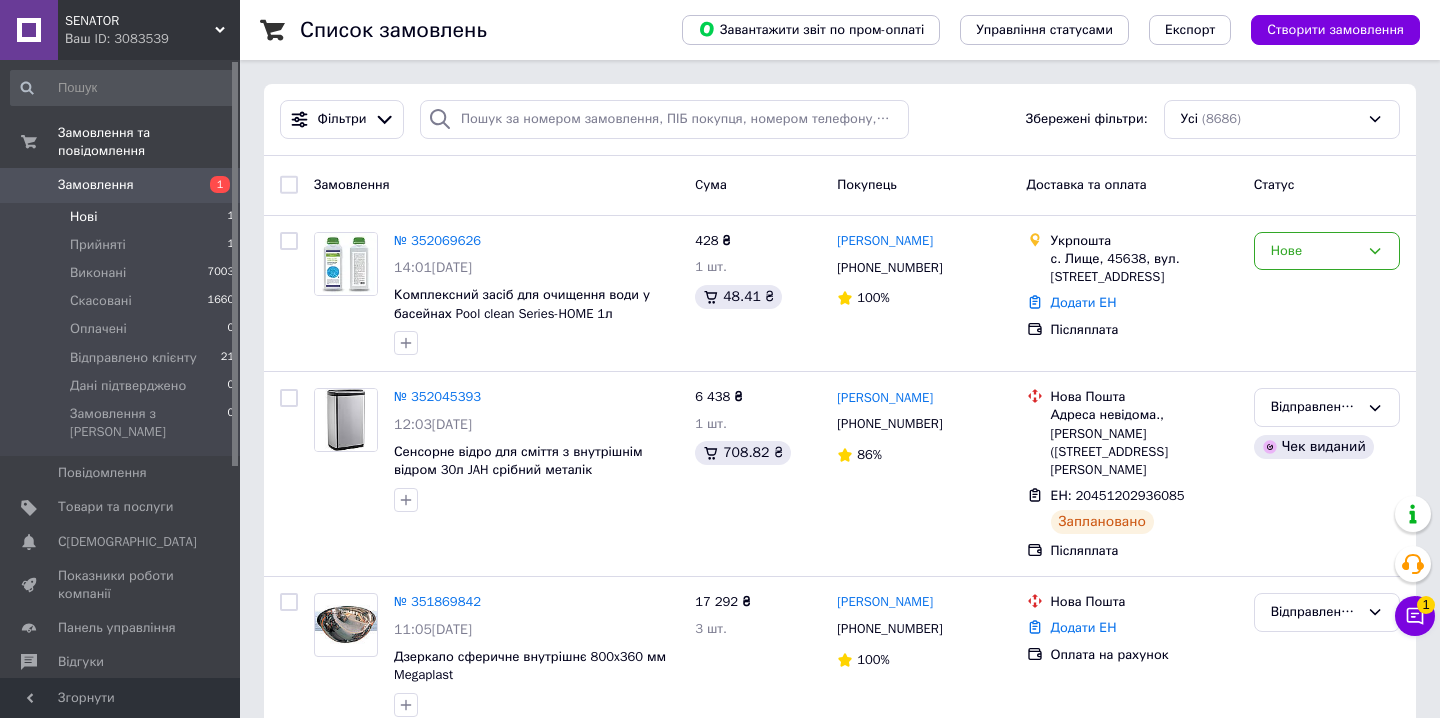 click on "Нові 1" at bounding box center (123, 217) 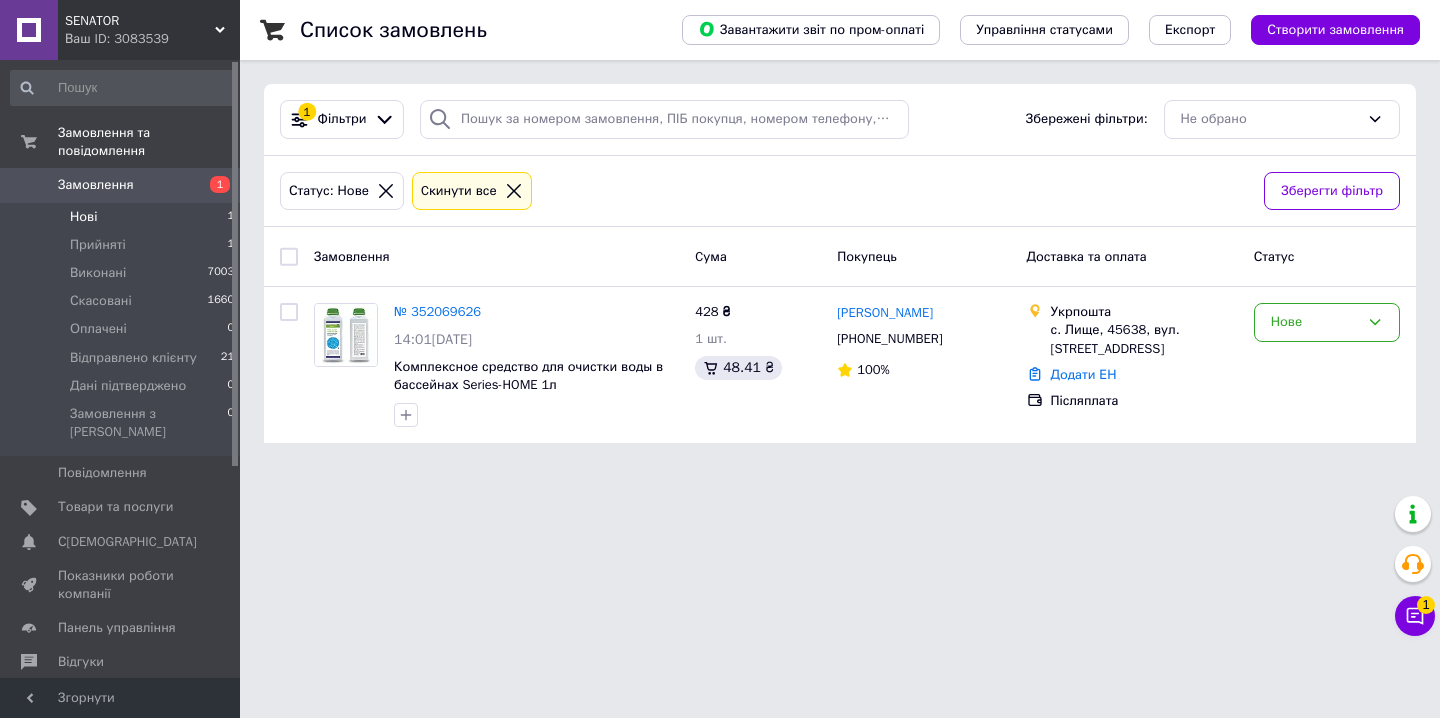click 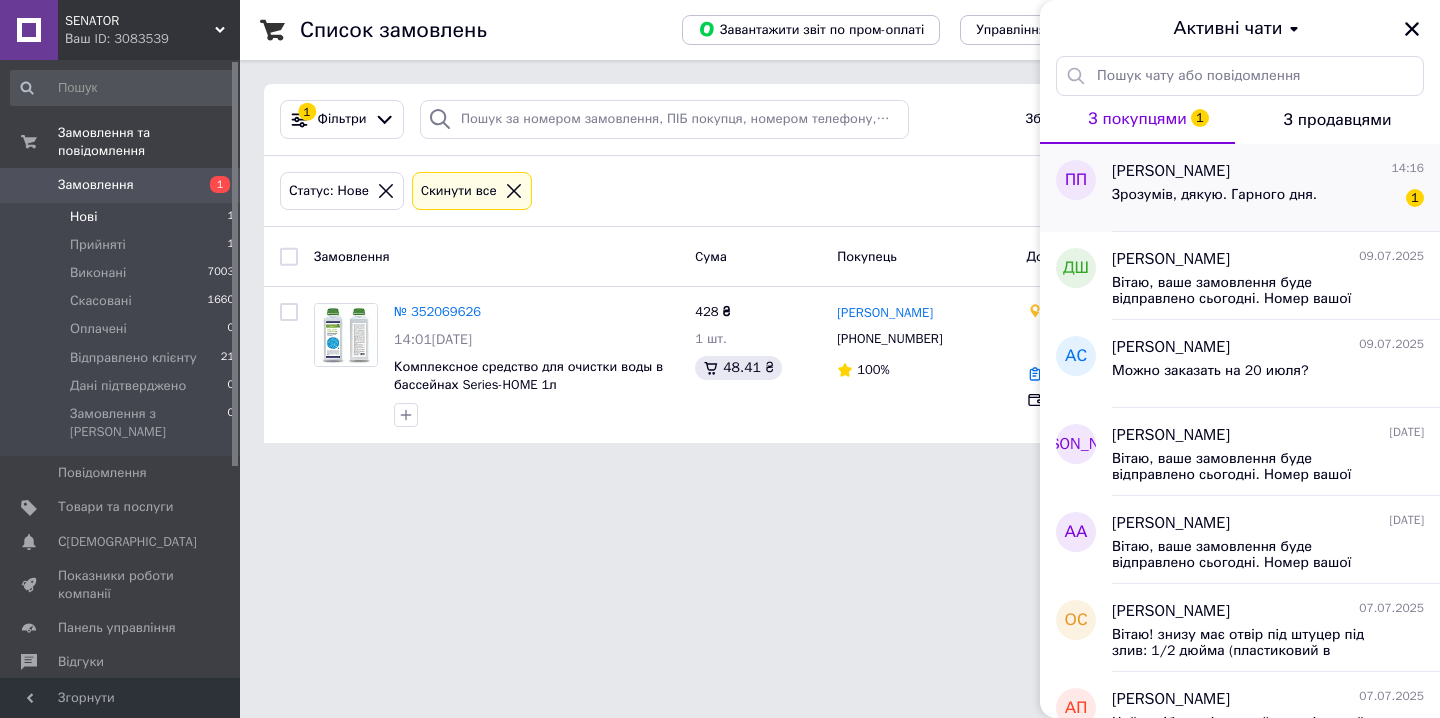 click on "Зрозумів, дякую. Гарного дня." at bounding box center [1214, 195] 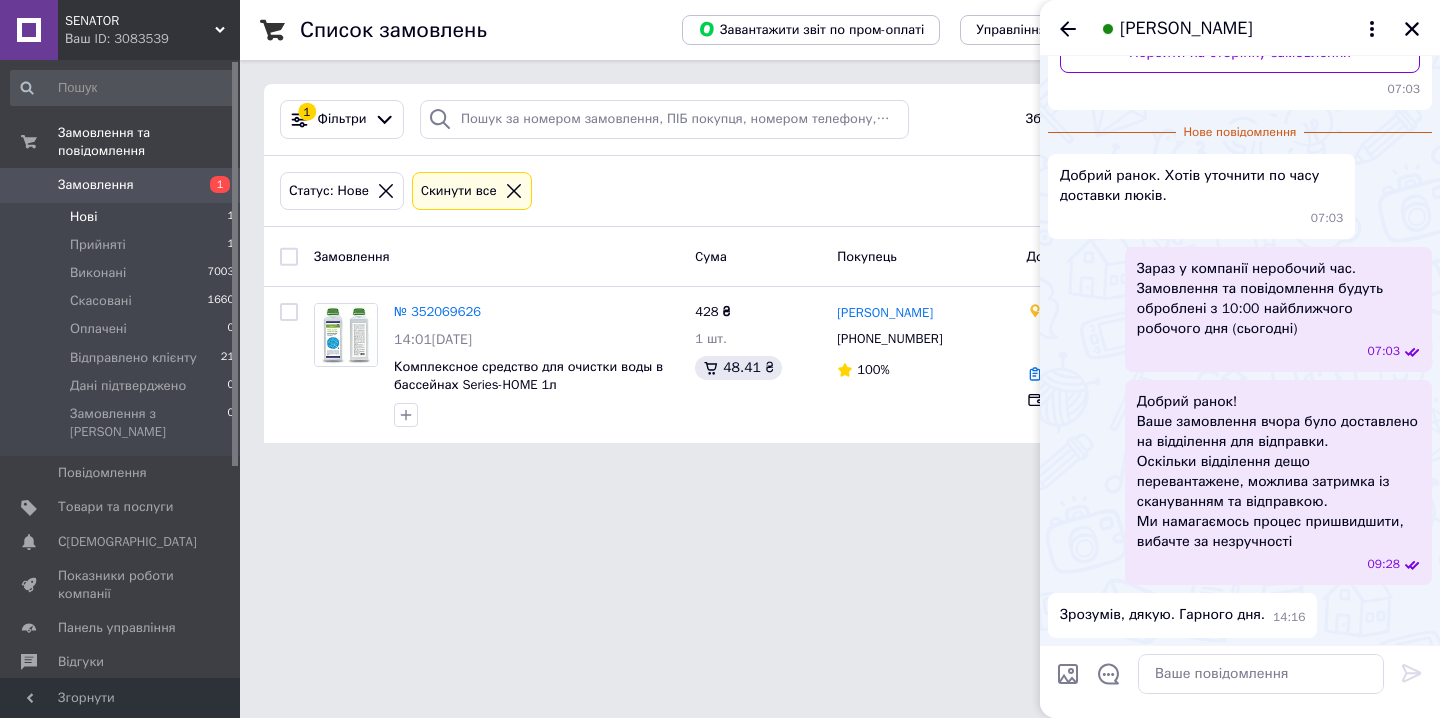 scroll, scrollTop: 292, scrollLeft: 0, axis: vertical 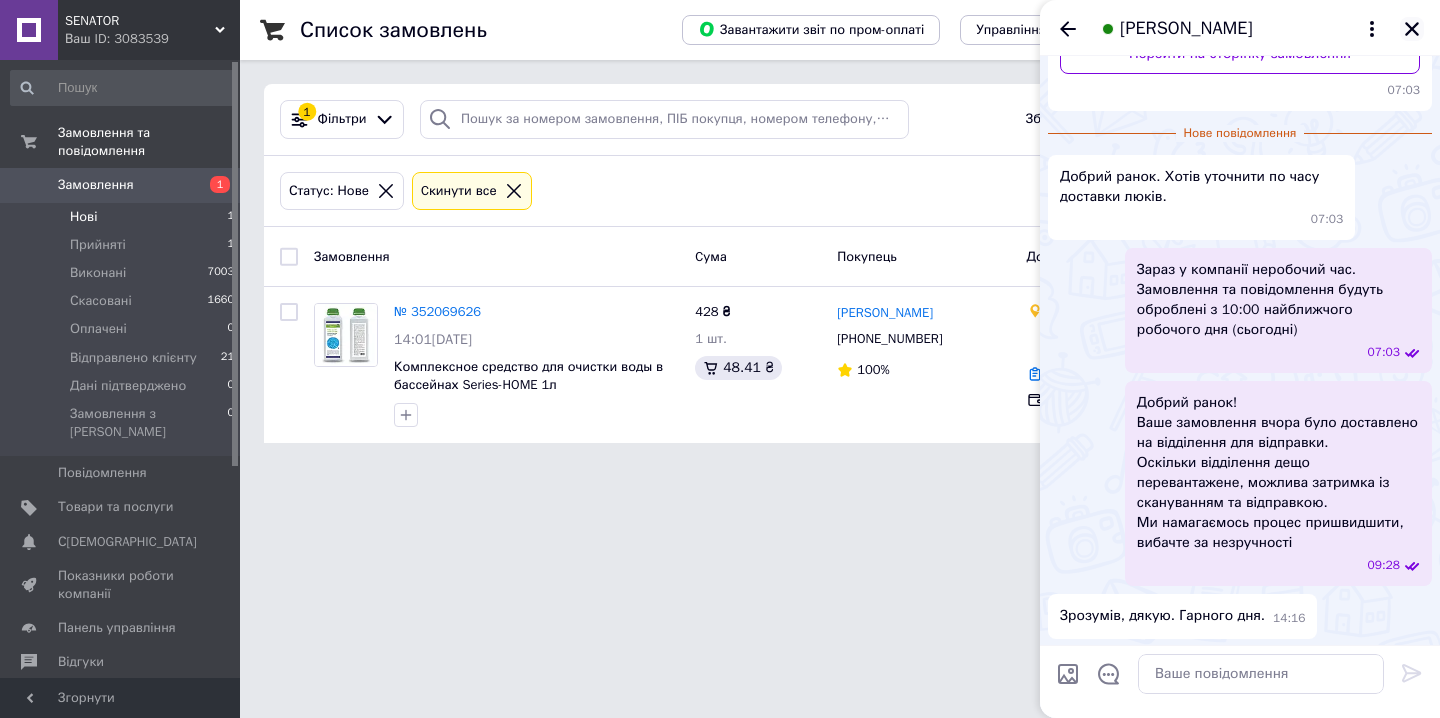 click 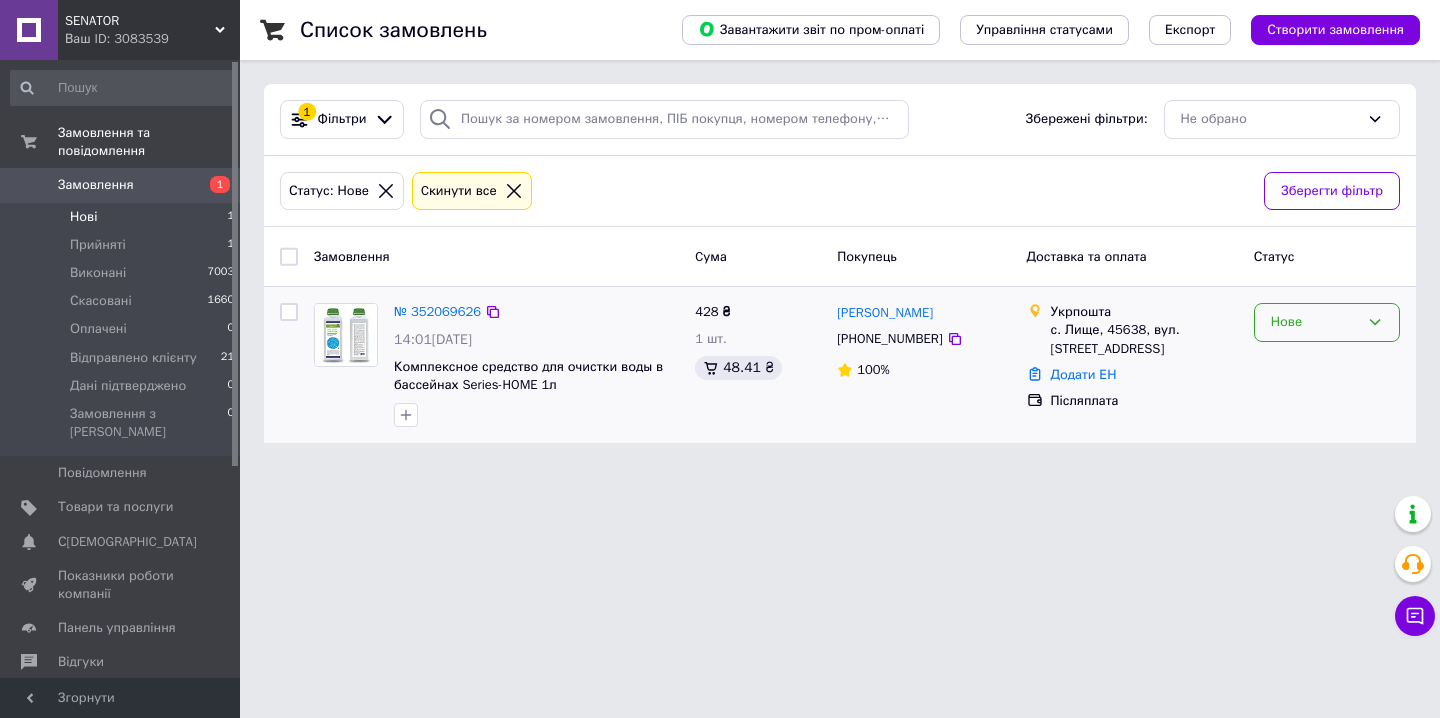 click on "Нове" at bounding box center (1315, 322) 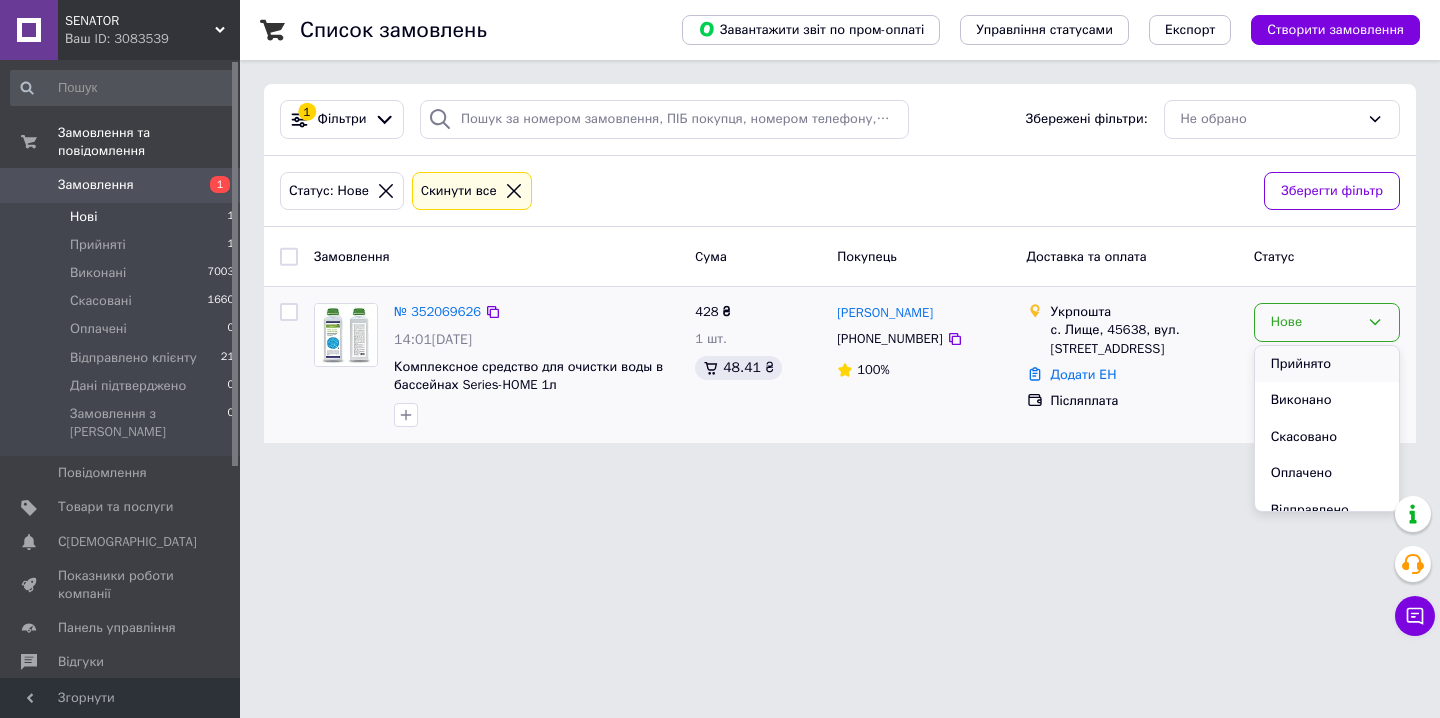 click on "Прийнято" at bounding box center (1327, 364) 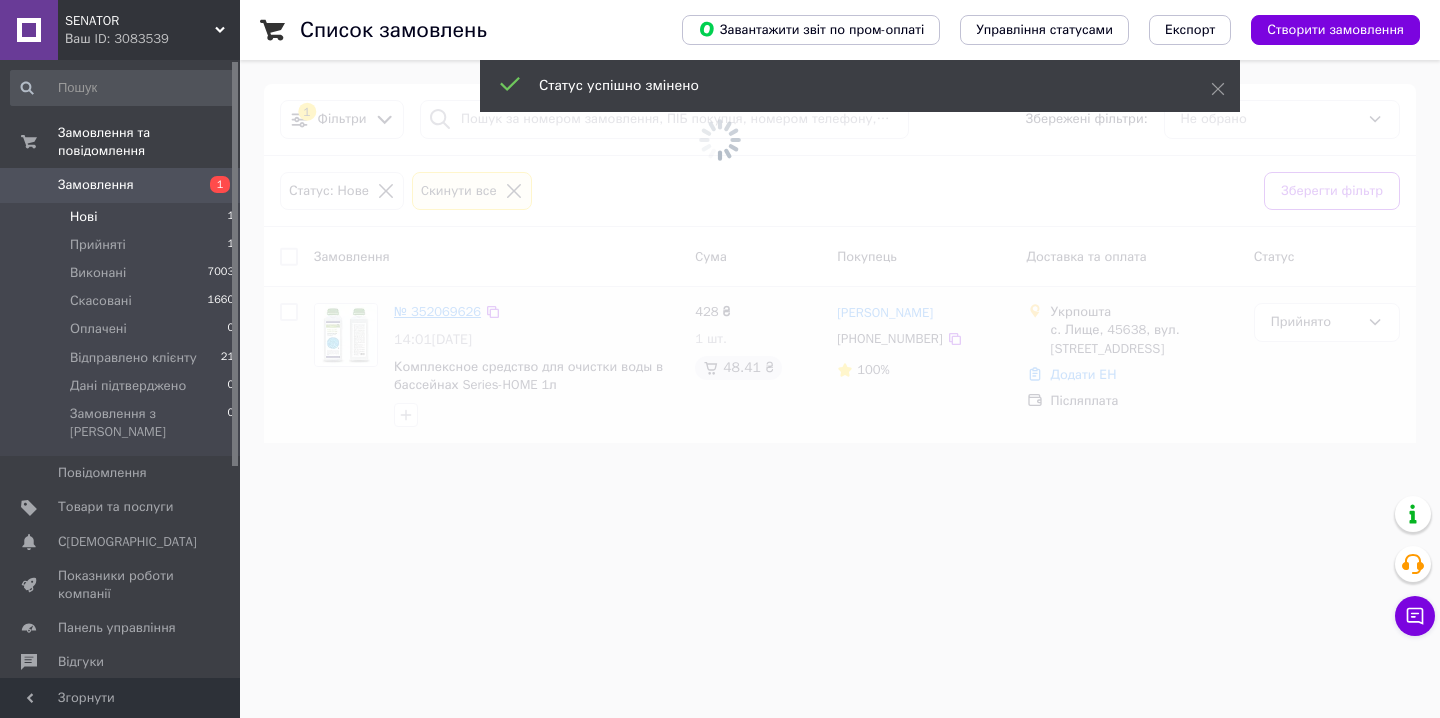 click at bounding box center (720, 359) 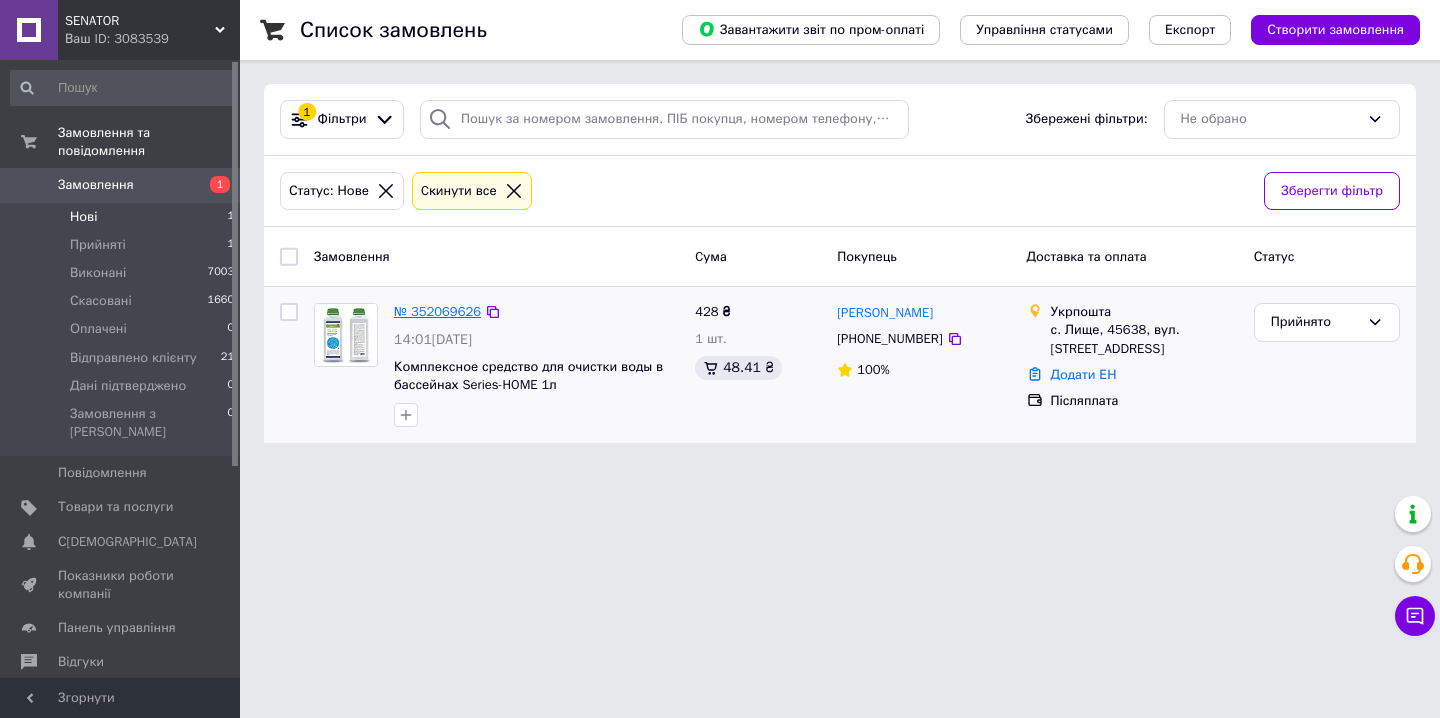 click on "№ 352069626" at bounding box center (437, 311) 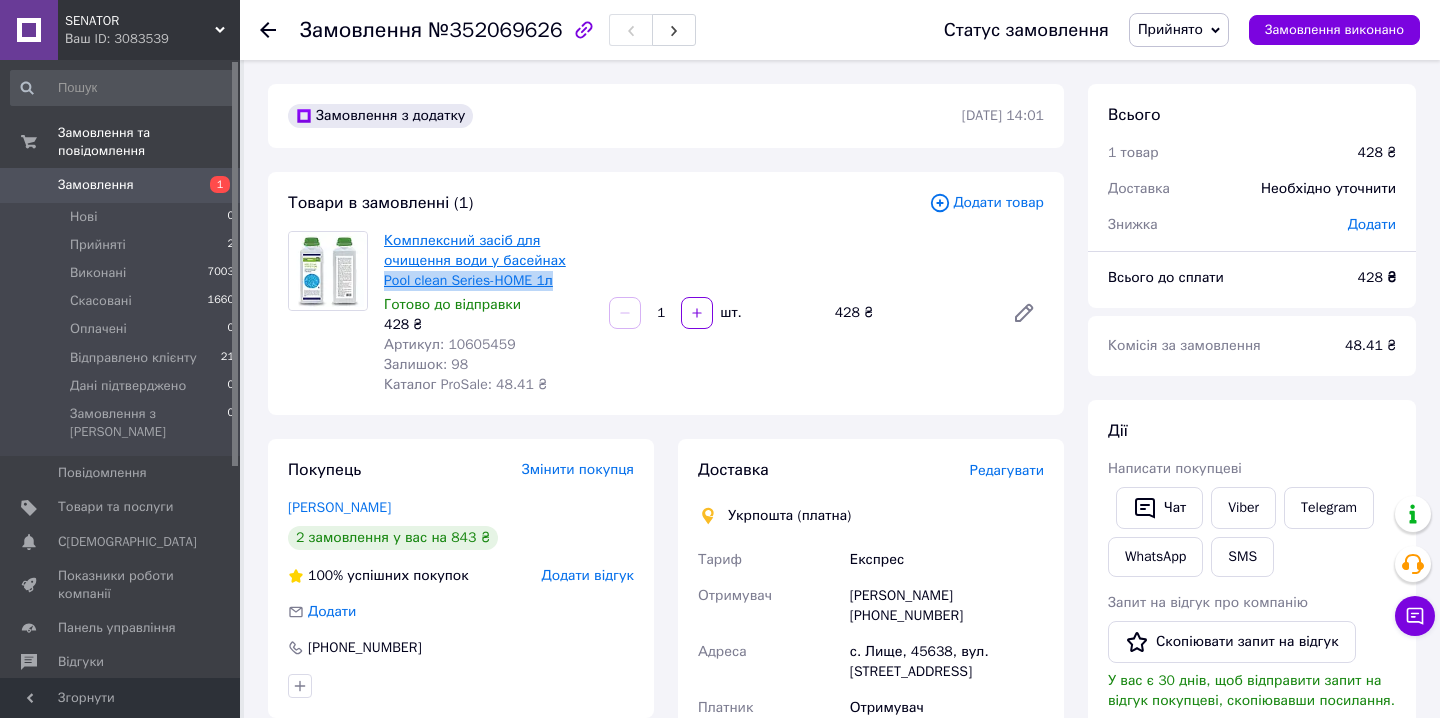 drag, startPoint x: 568, startPoint y: 277, endPoint x: 388, endPoint y: 281, distance: 180.04443 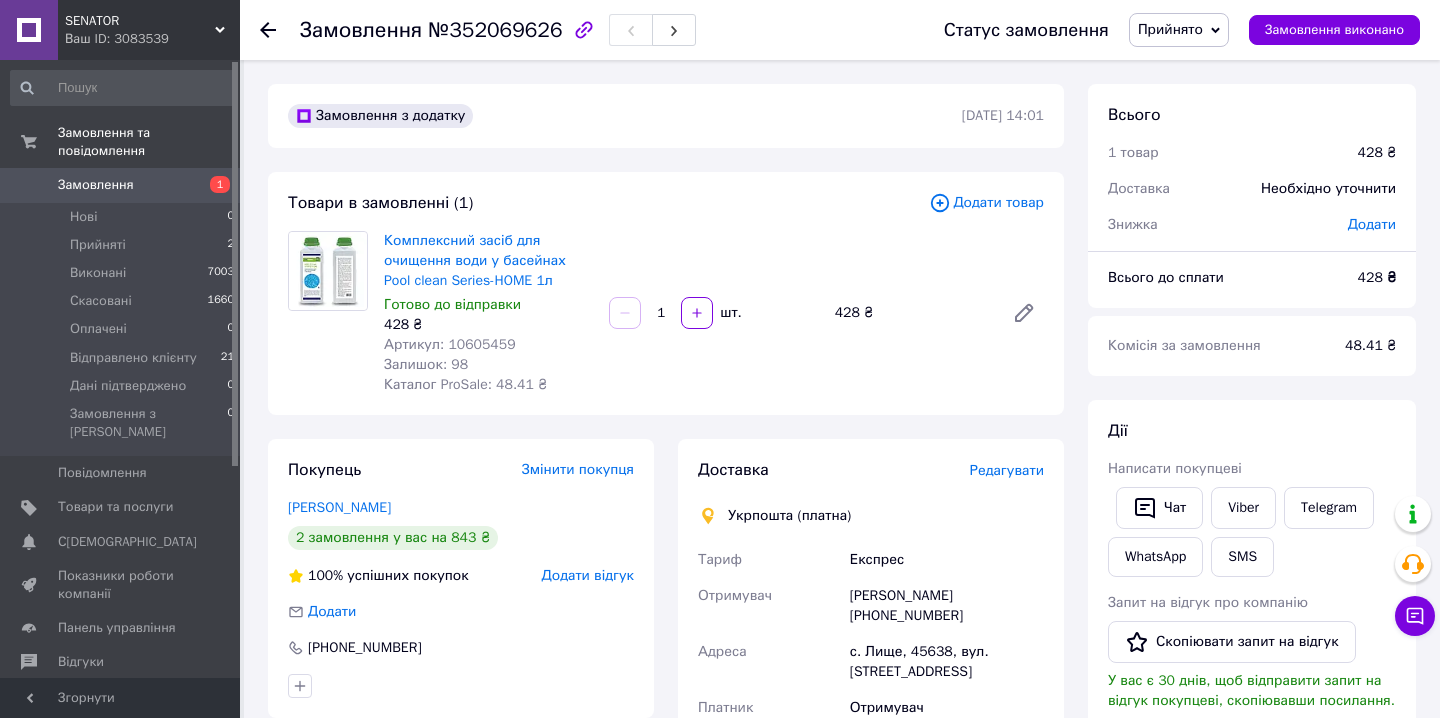 click on "с. Лище, 45638, вул. Шкільна, 1А" at bounding box center (947, 662) 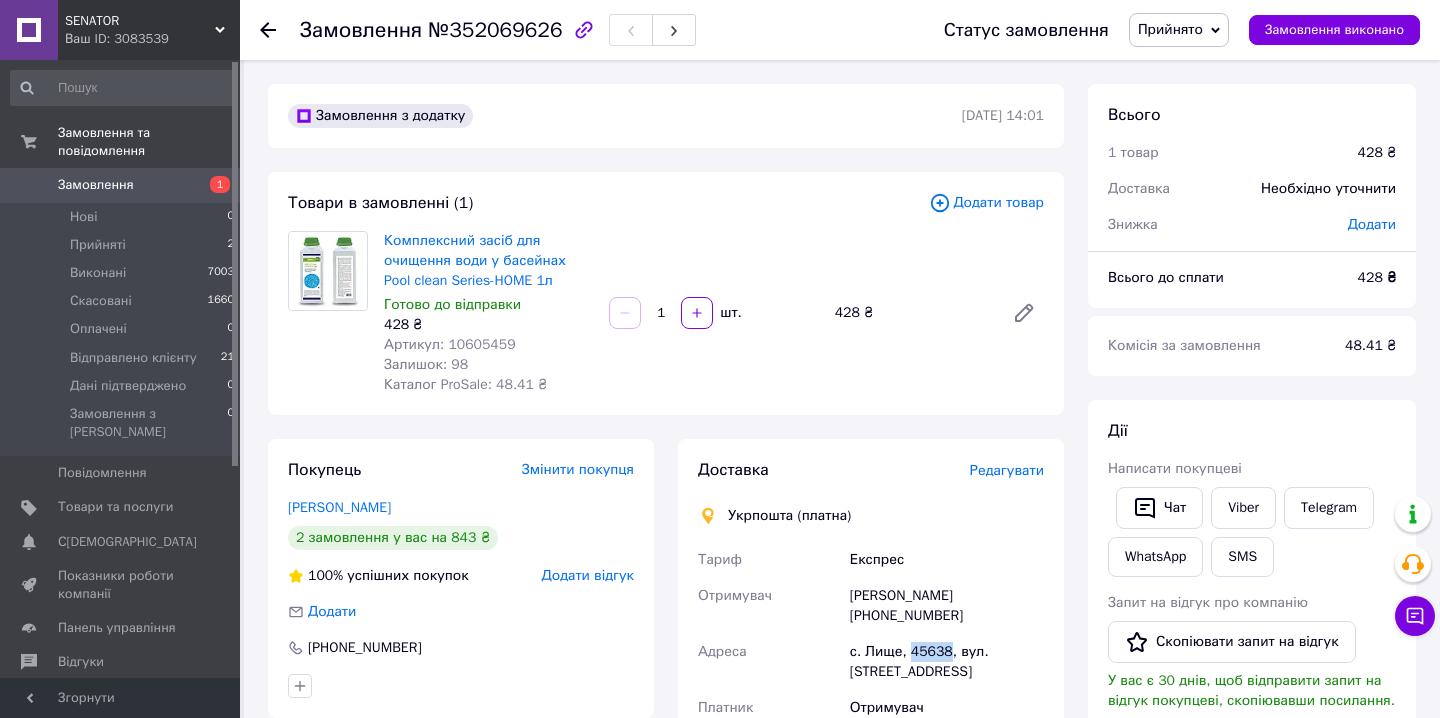 click on "с. Лище, 45638, вул. Шкільна, 1А" at bounding box center (947, 662) 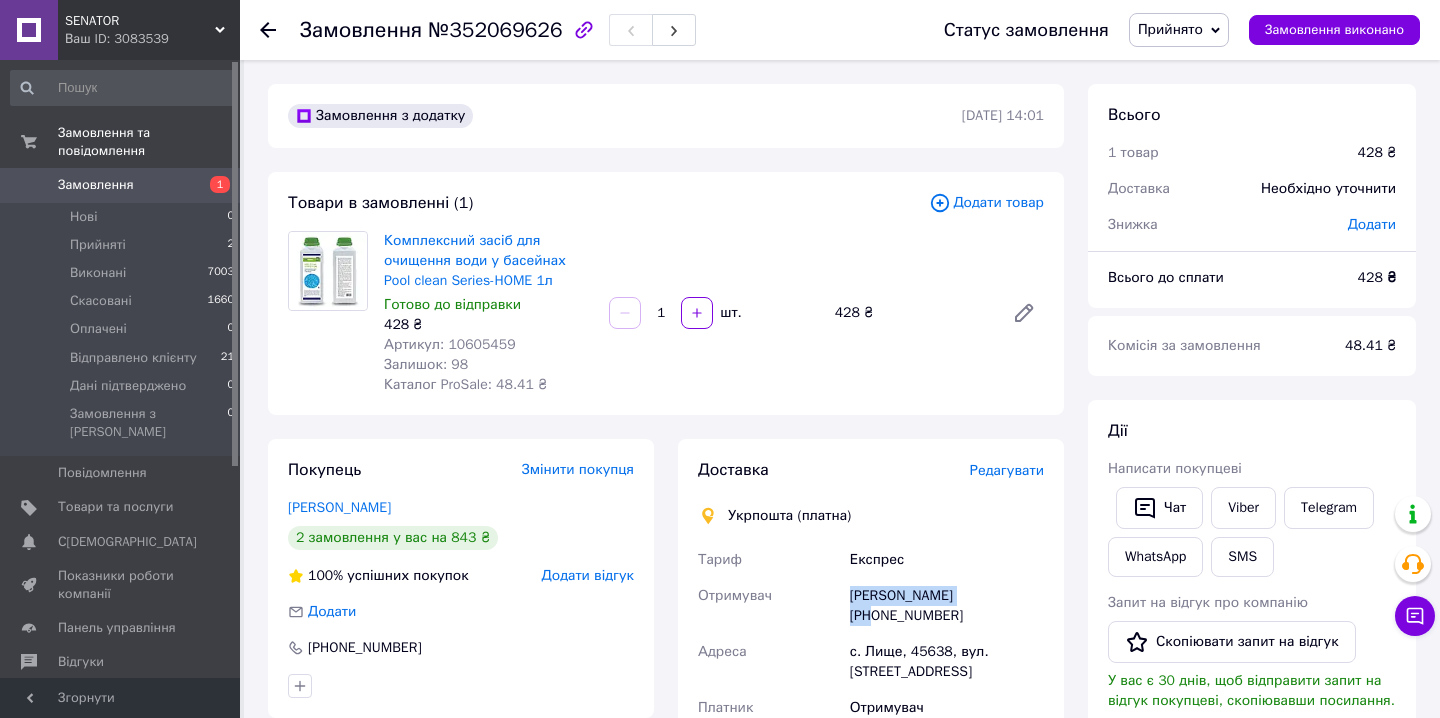drag, startPoint x: 842, startPoint y: 593, endPoint x: 995, endPoint y: 595, distance: 153.01308 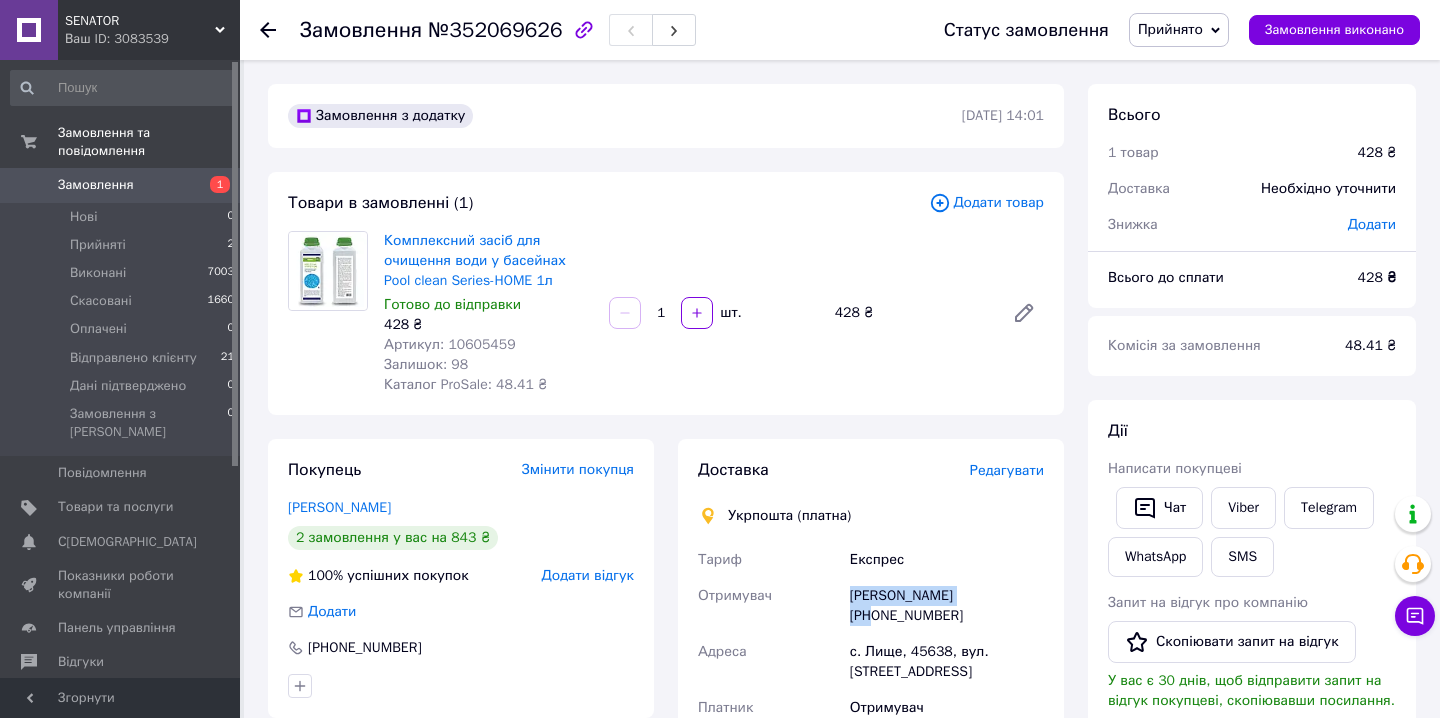 copy on "+380966805648" 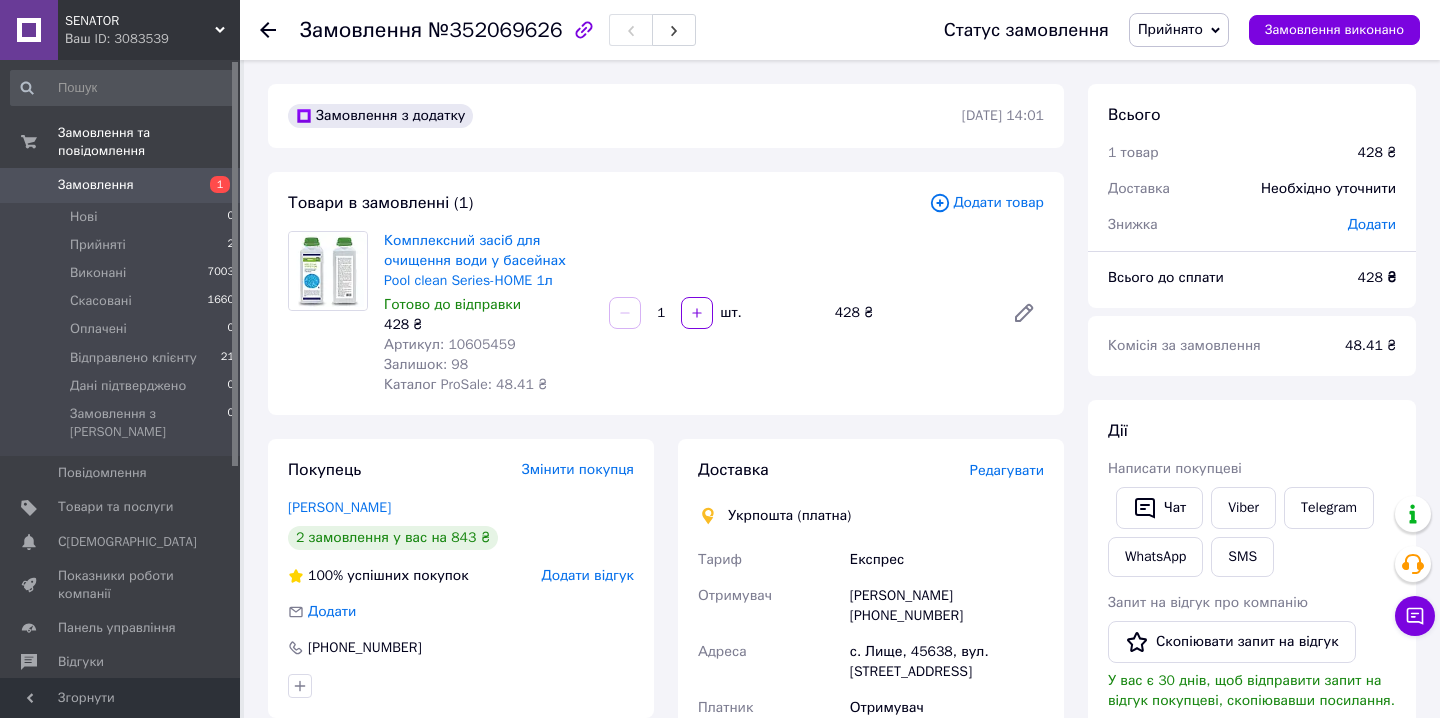 click on "№352069626" at bounding box center (495, 30) 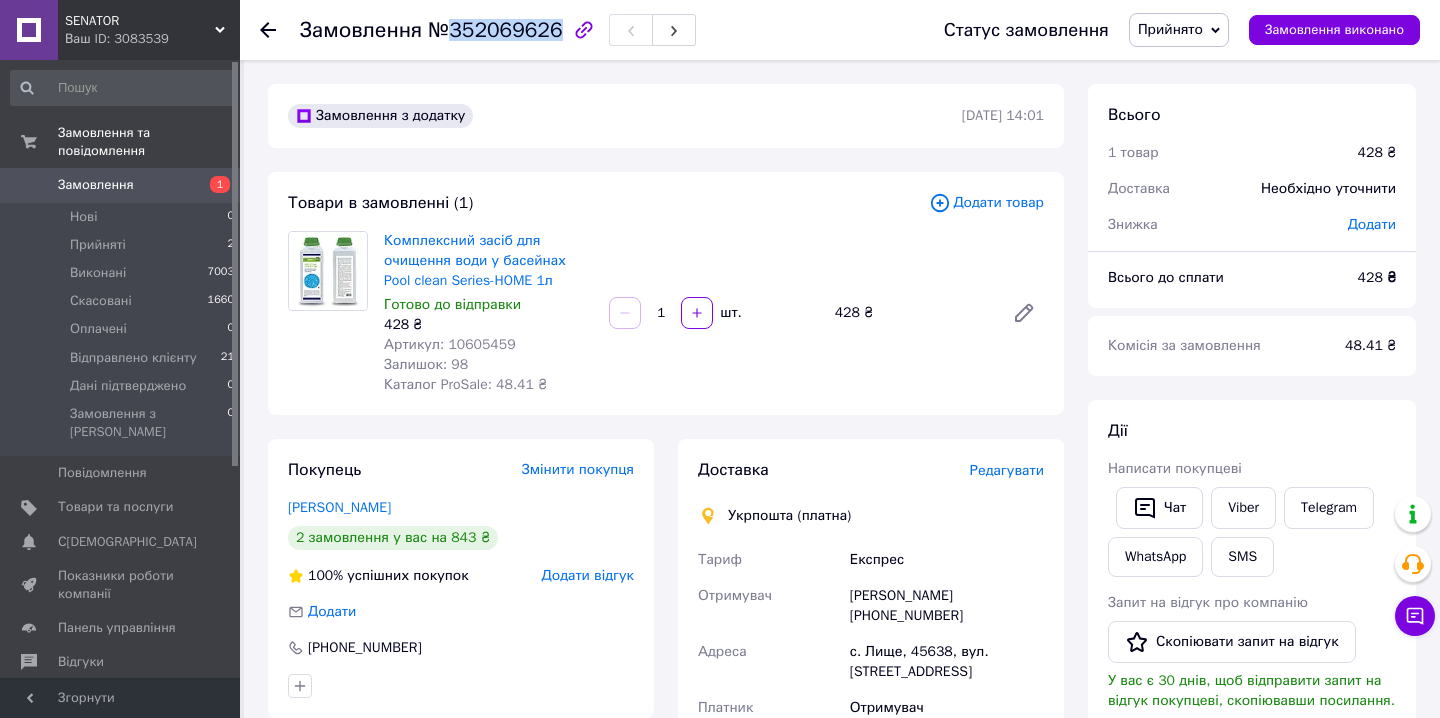 click on "№352069626" at bounding box center (495, 30) 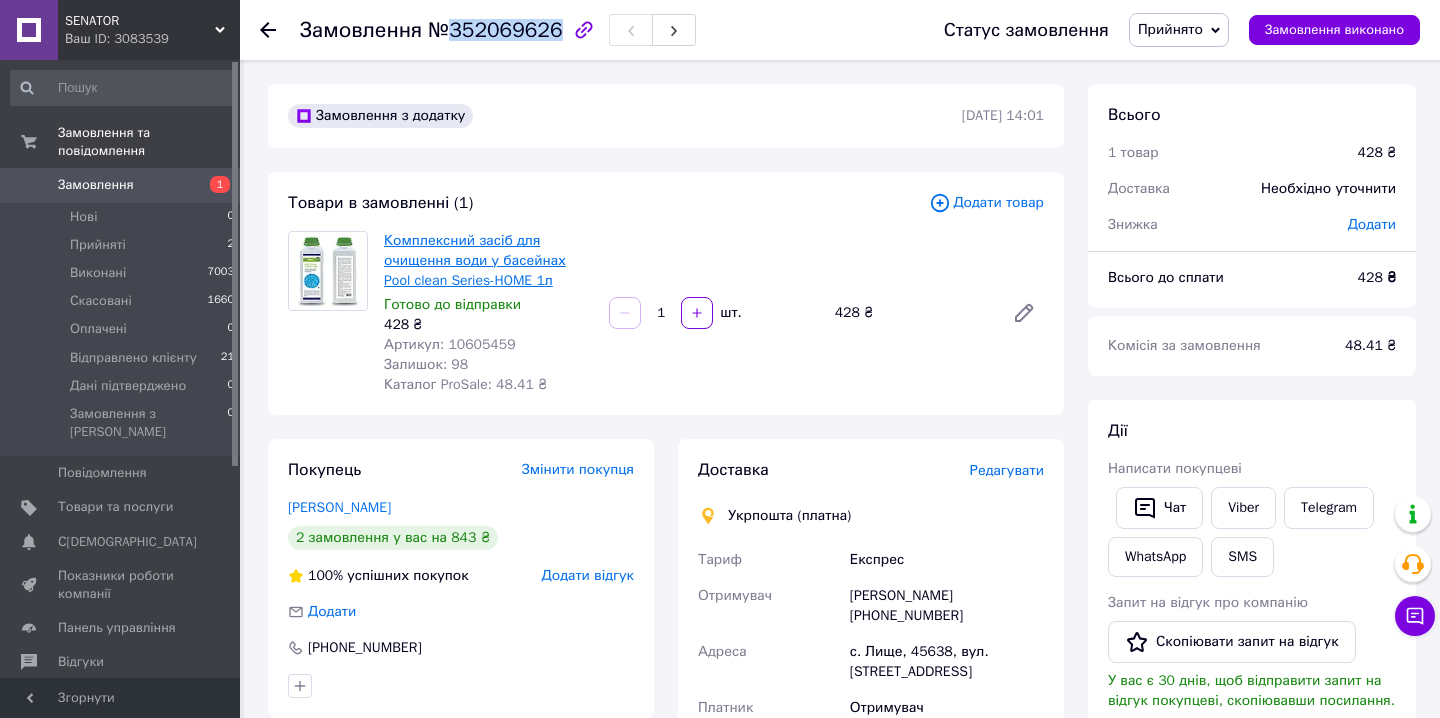 scroll, scrollTop: 0, scrollLeft: 0, axis: both 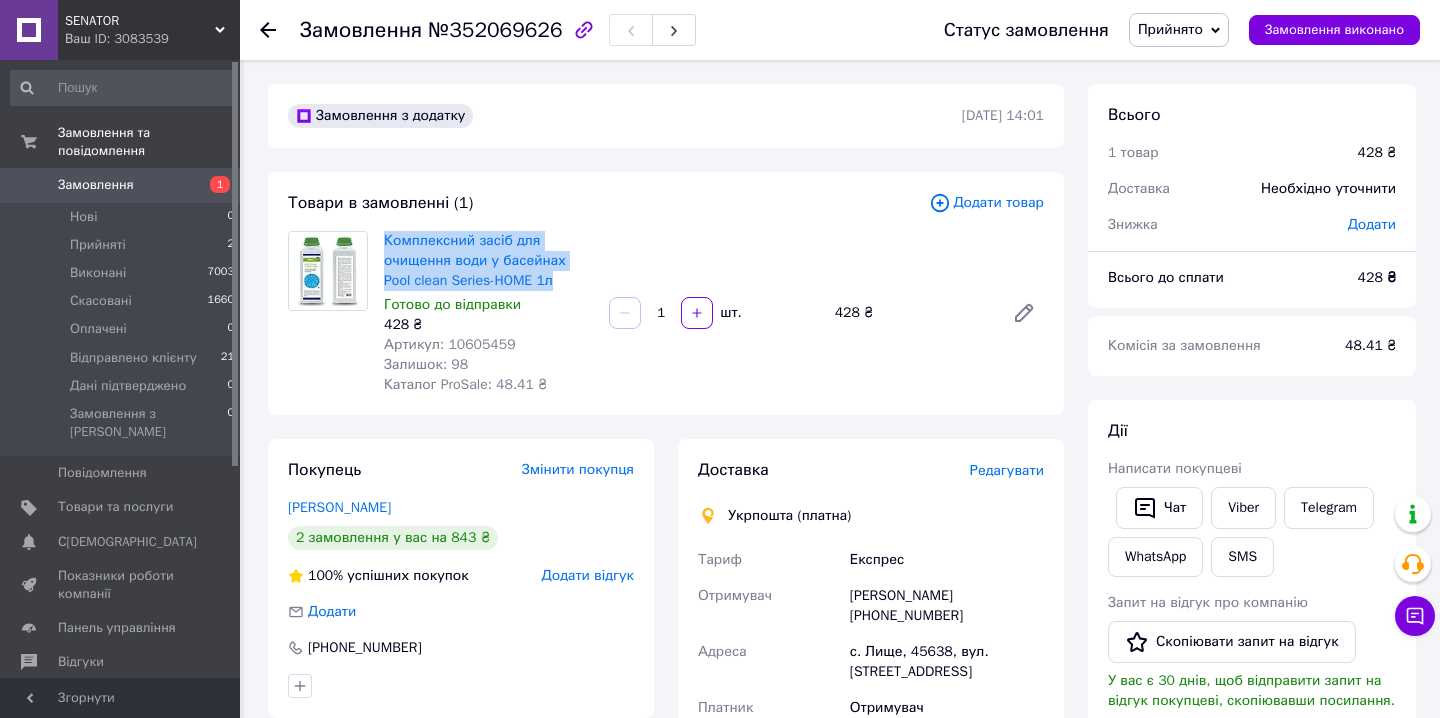 drag, startPoint x: 379, startPoint y: 229, endPoint x: 567, endPoint y: 284, distance: 195.88007 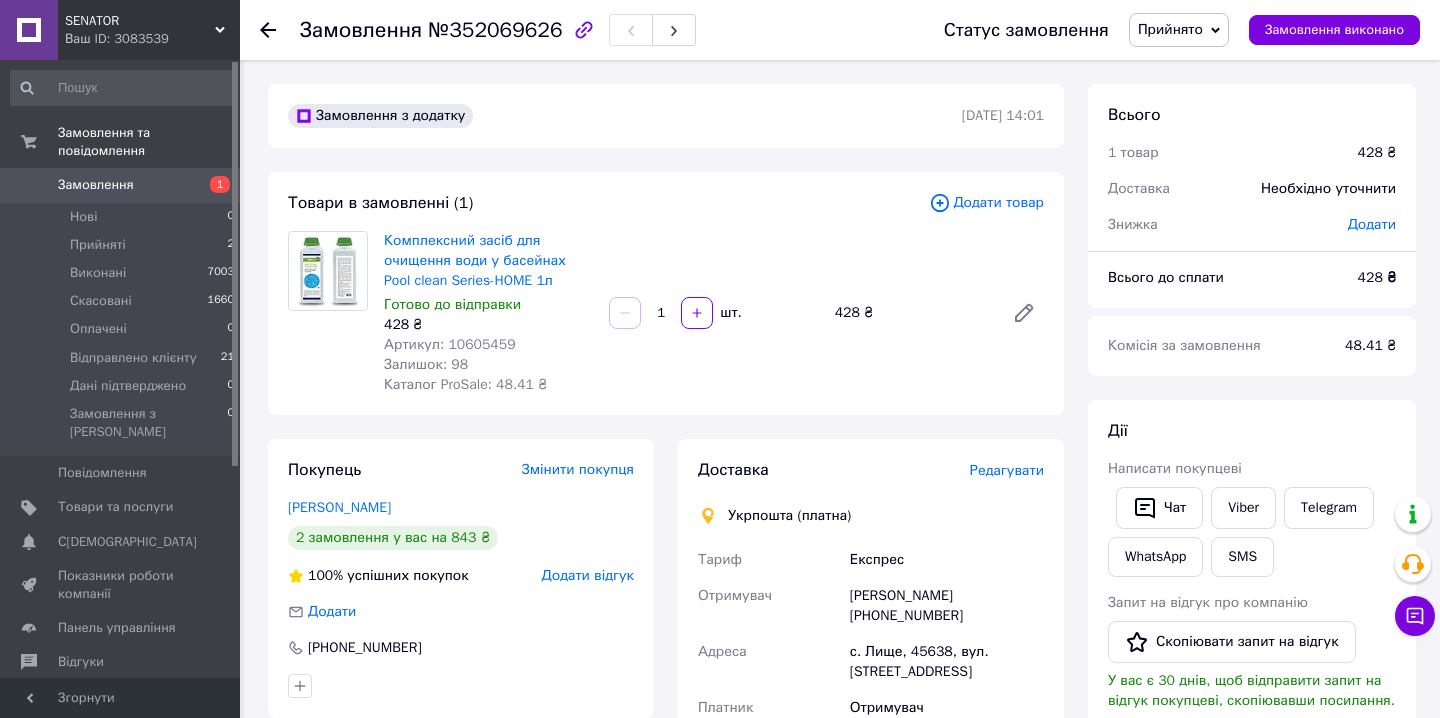 click on "Прийнято" at bounding box center [1170, 29] 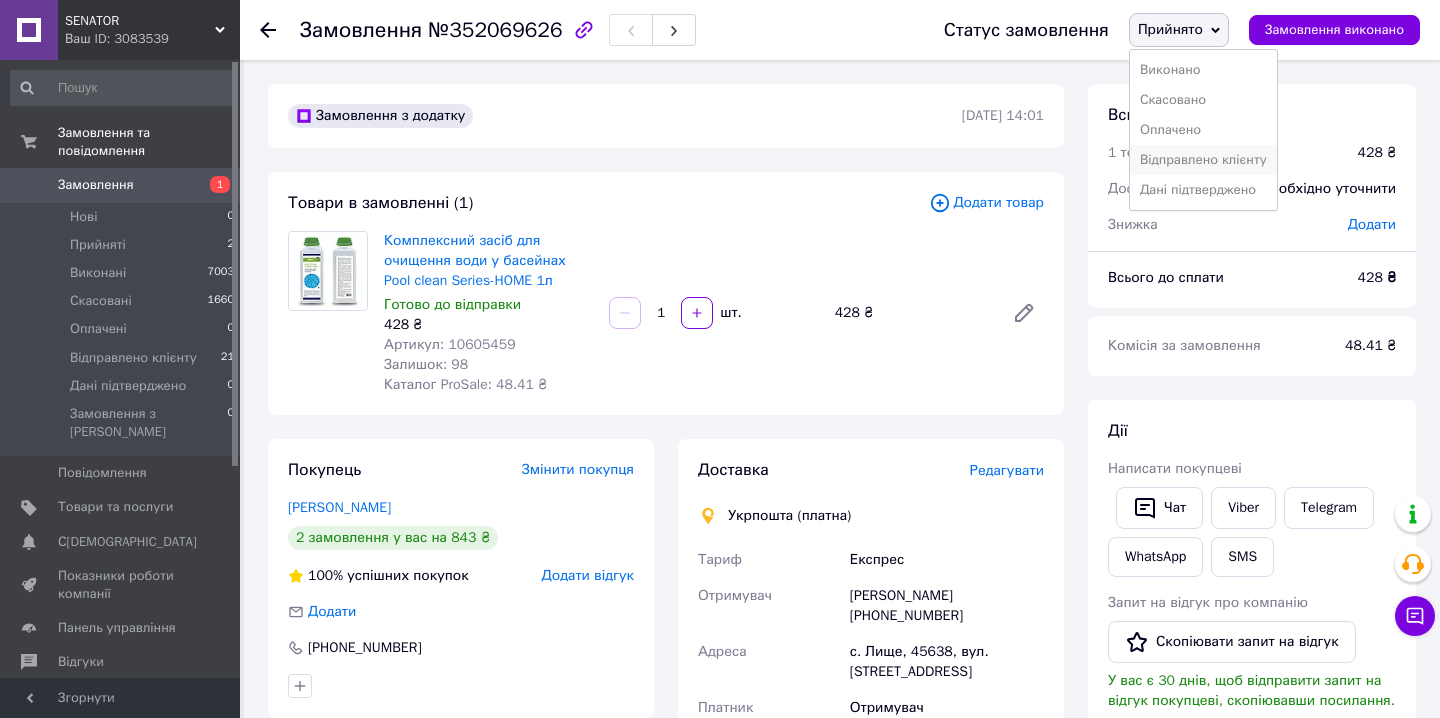 click on "Відправлено клієнту" at bounding box center [1203, 160] 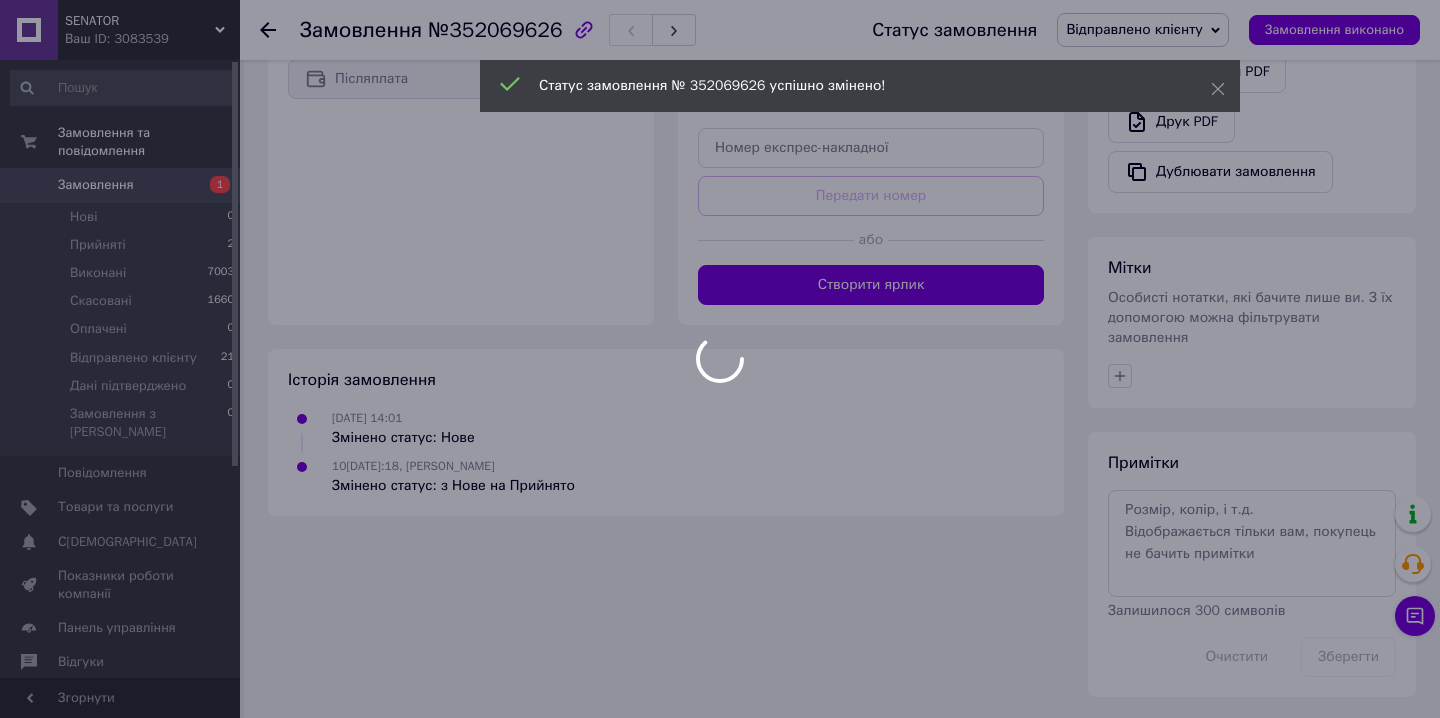 scroll, scrollTop: 706, scrollLeft: 0, axis: vertical 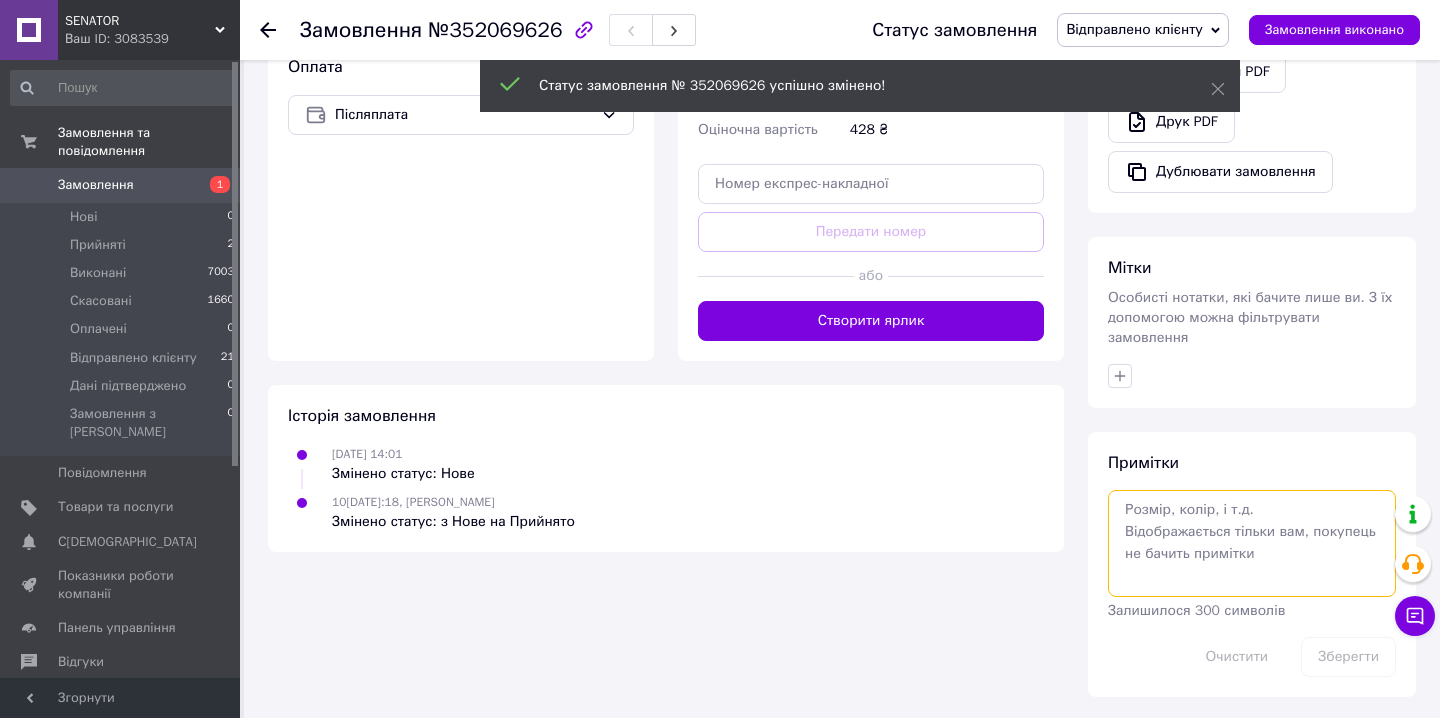 click at bounding box center (1252, 543) 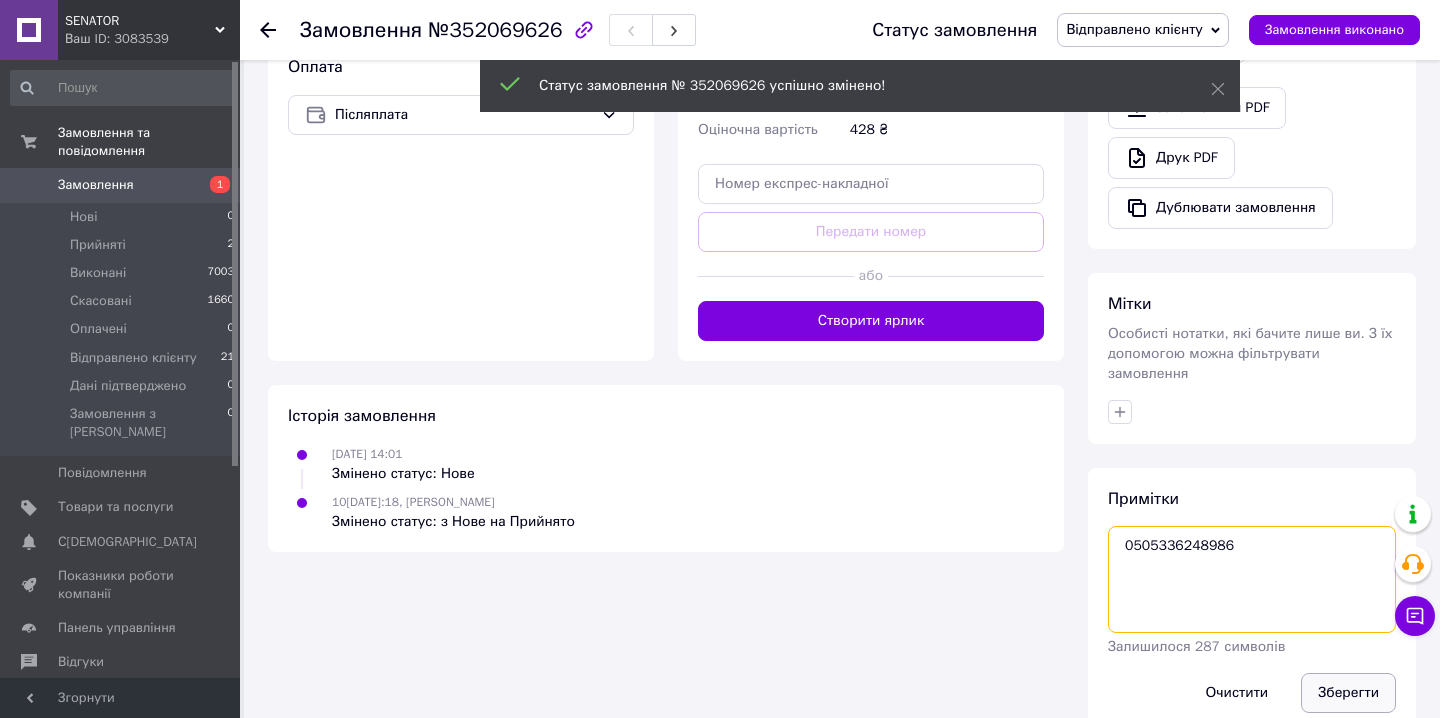 type on "0505336248986" 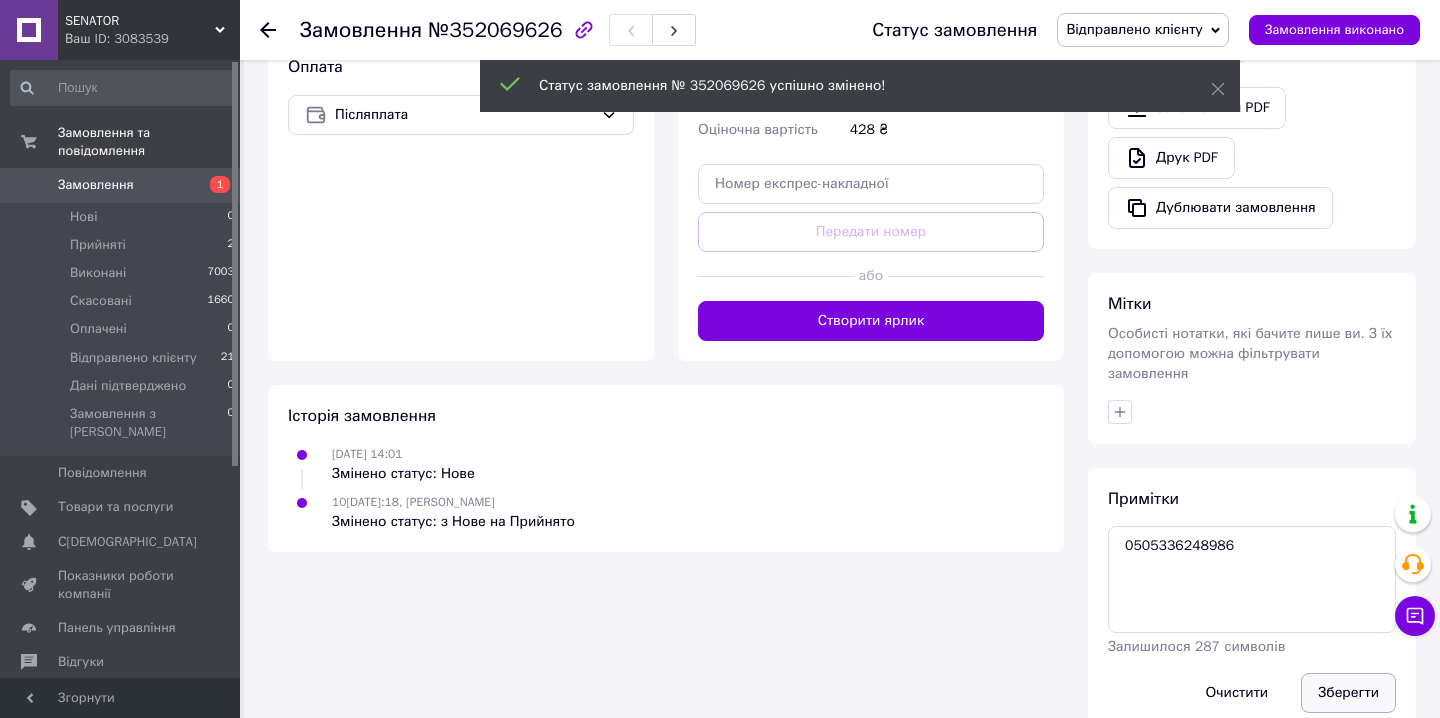 click on "Зберегти" at bounding box center (1348, 693) 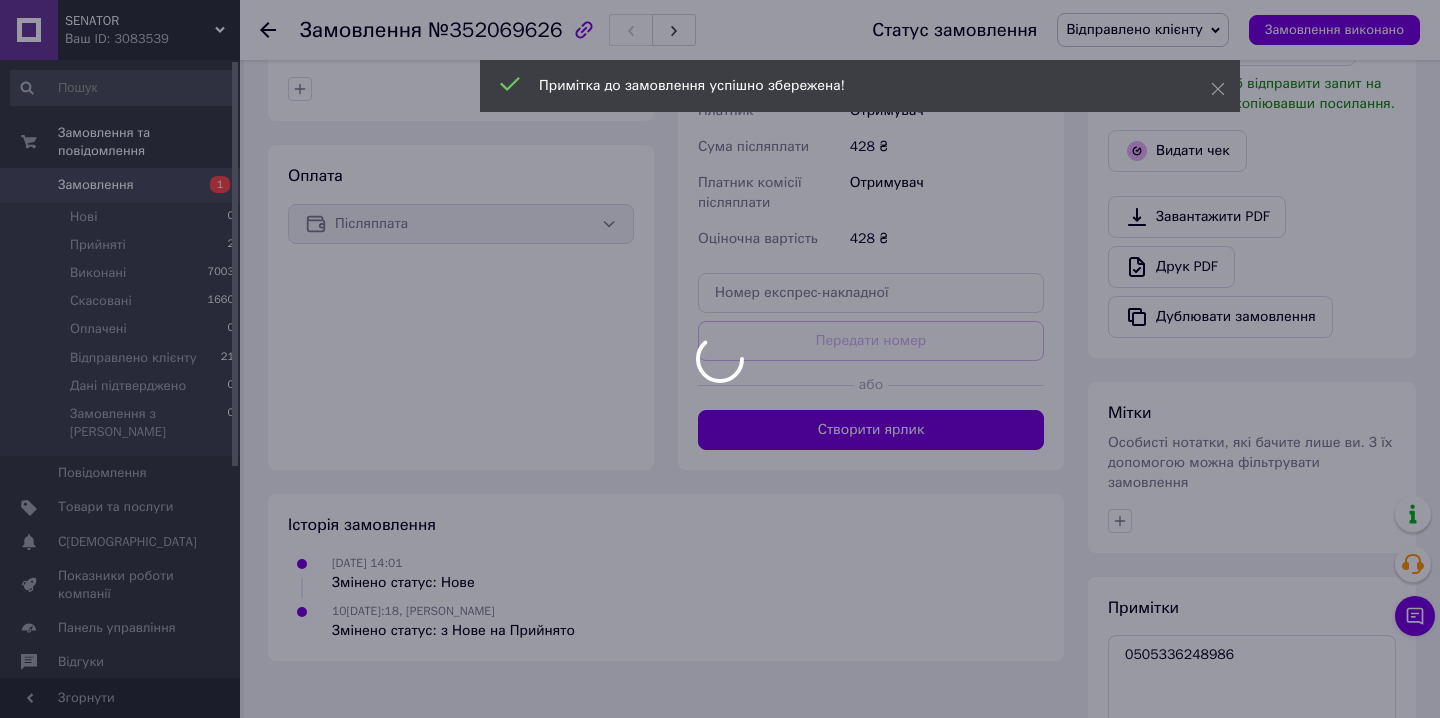 scroll, scrollTop: 488, scrollLeft: 0, axis: vertical 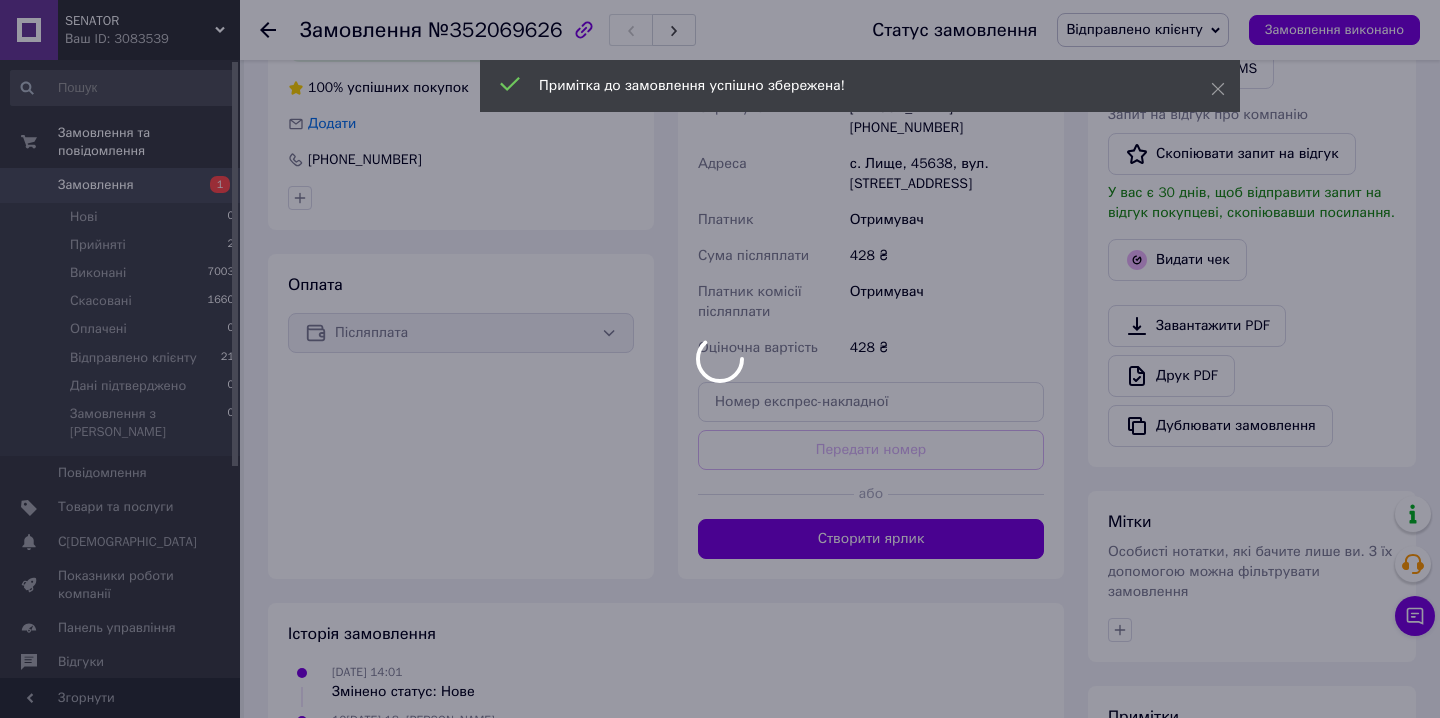 click on "Дії Написати покупцеві   Чат Viber Telegram WhatsApp SMS Запит на відгук про компанію   Скопіювати запит на відгук У вас є 30 днів, щоб відправити запит на відгук покупцеві, скопіювавши посилання.   Видати чек   Завантажити PDF   Друк PDF   Дублювати замовлення" at bounding box center [1252, 189] 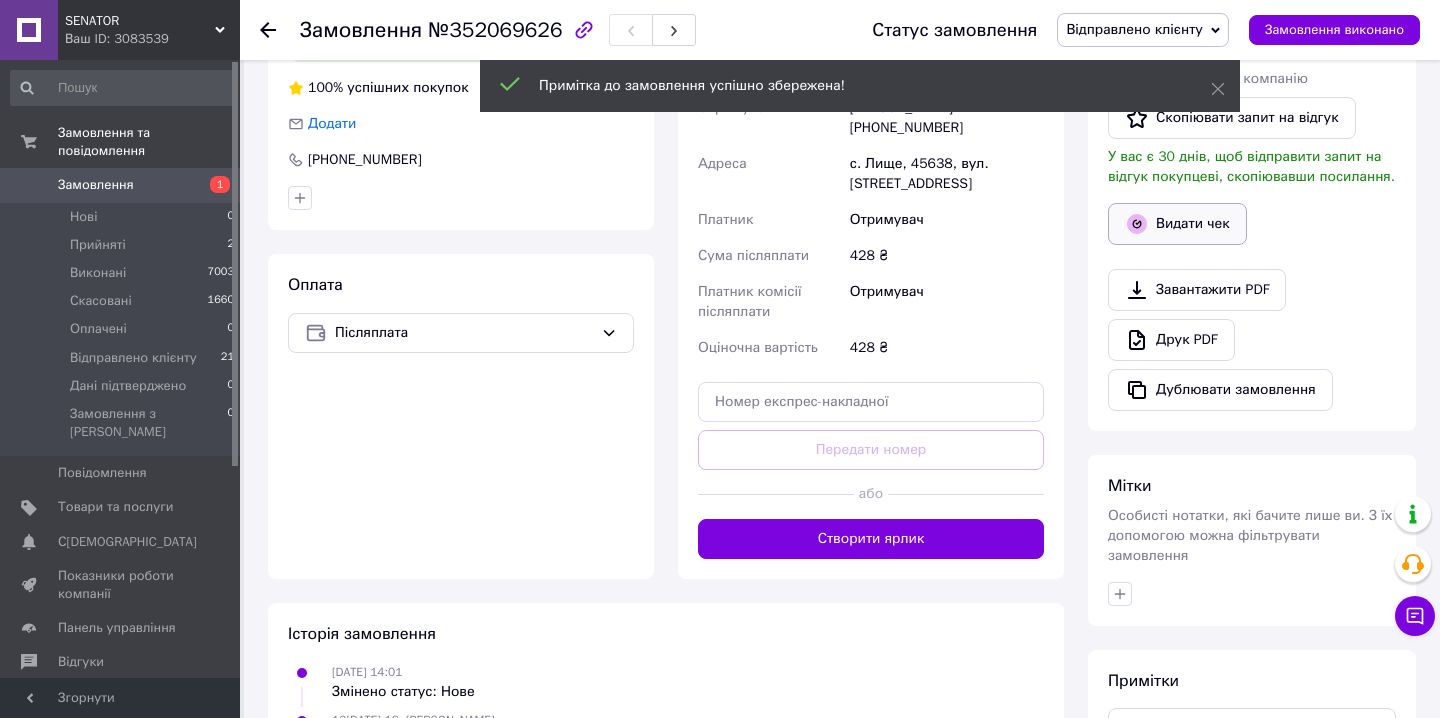 click on "Видати чек" at bounding box center (1177, 224) 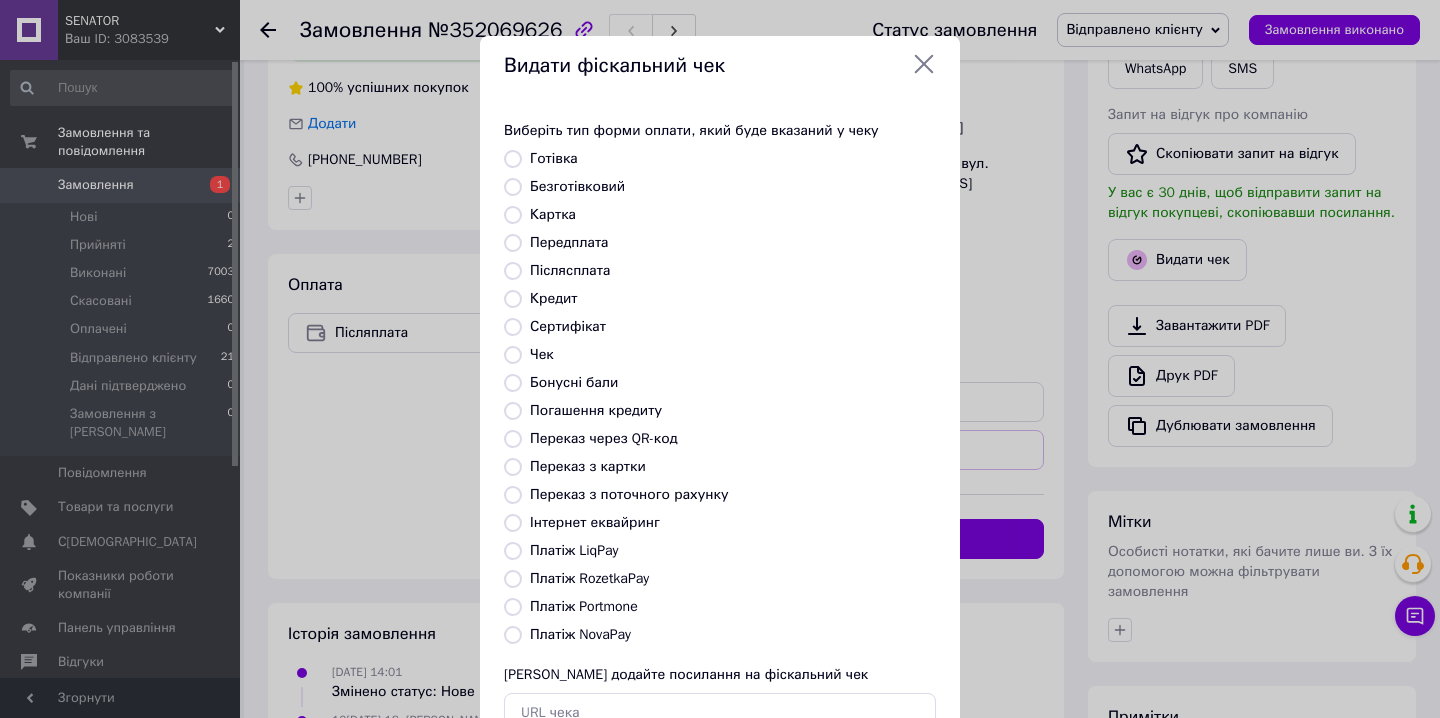 click on "Безготівковий" at bounding box center (577, 186) 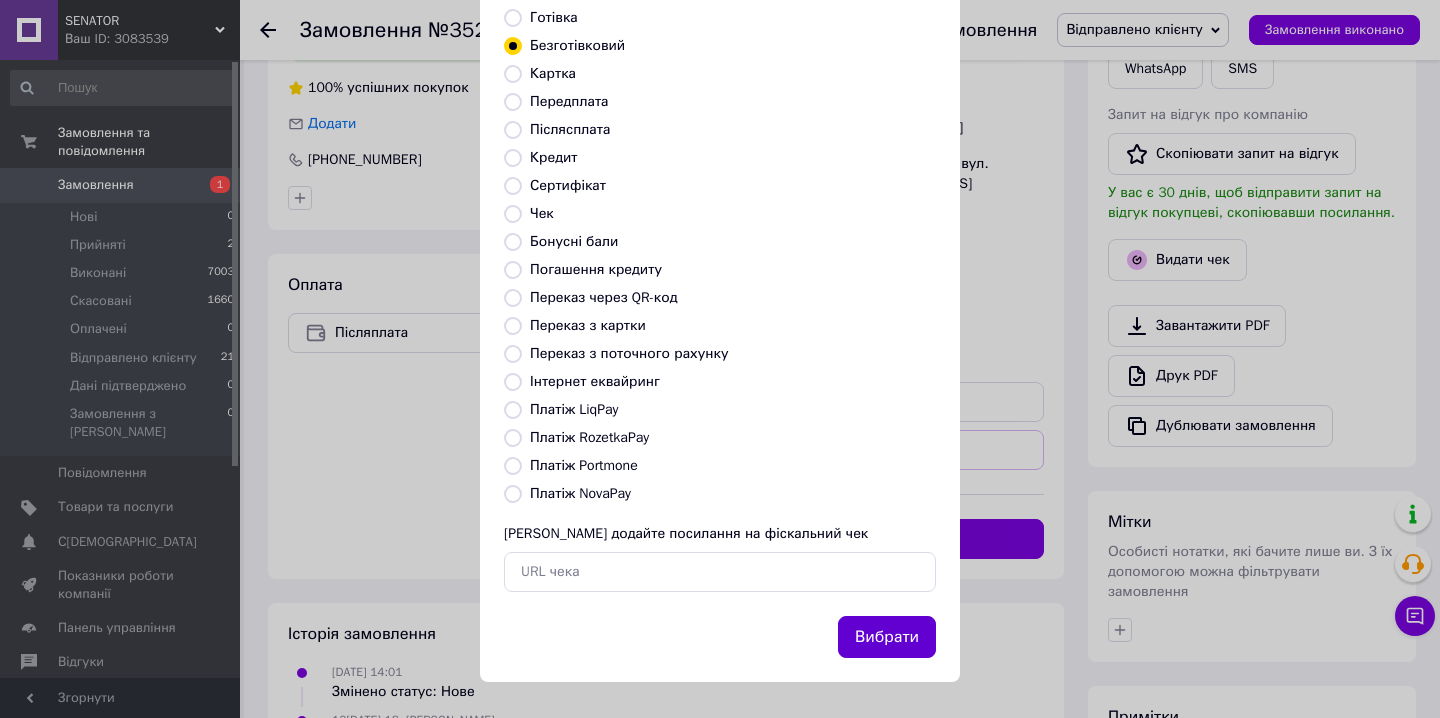 click on "Вибрати" at bounding box center (887, 637) 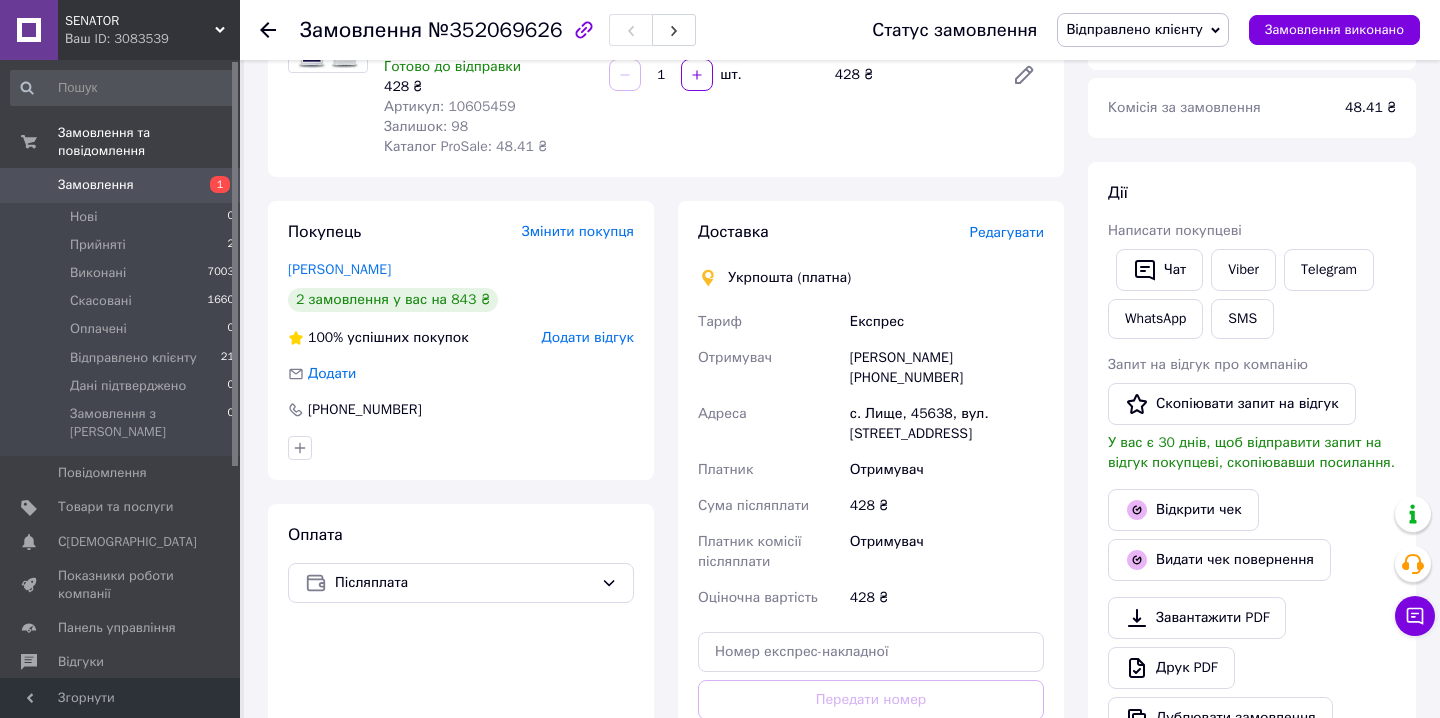 scroll, scrollTop: 238, scrollLeft: 0, axis: vertical 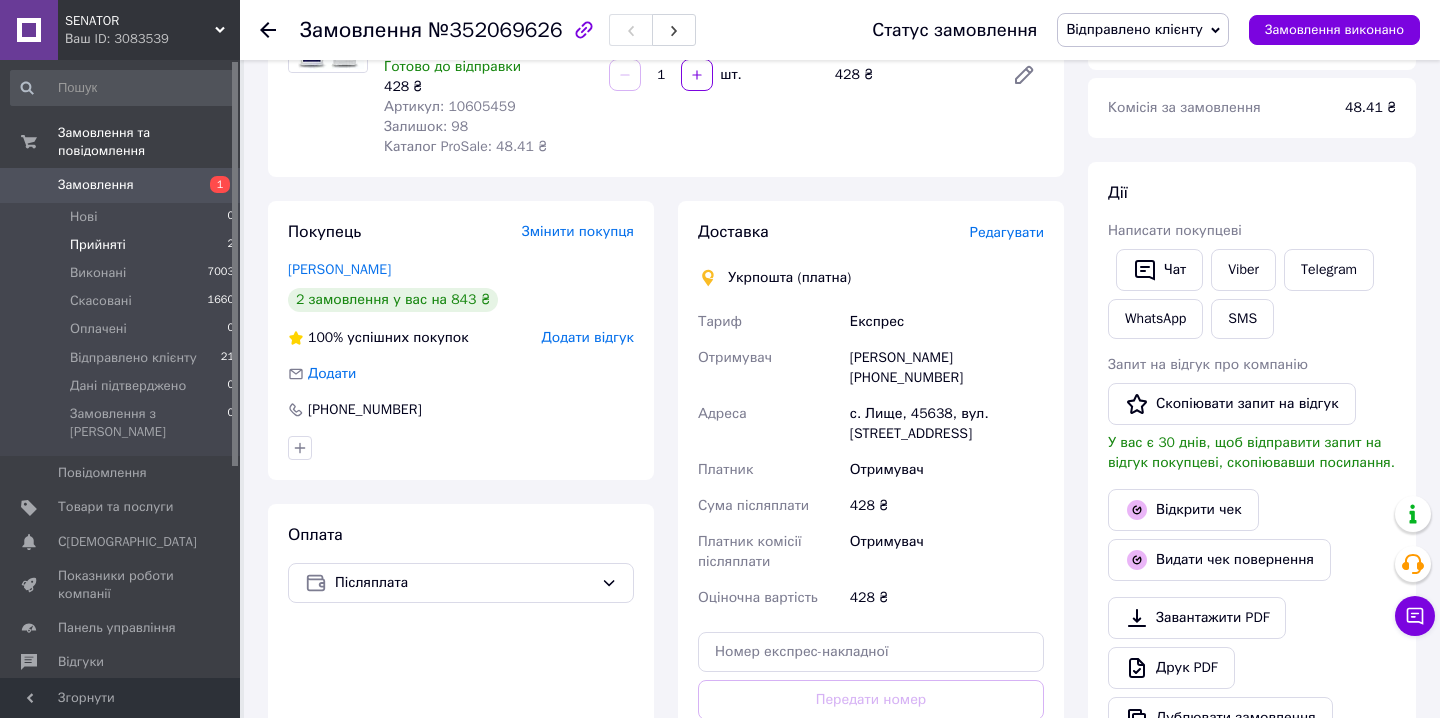 click on "Прийняті 2" at bounding box center [123, 245] 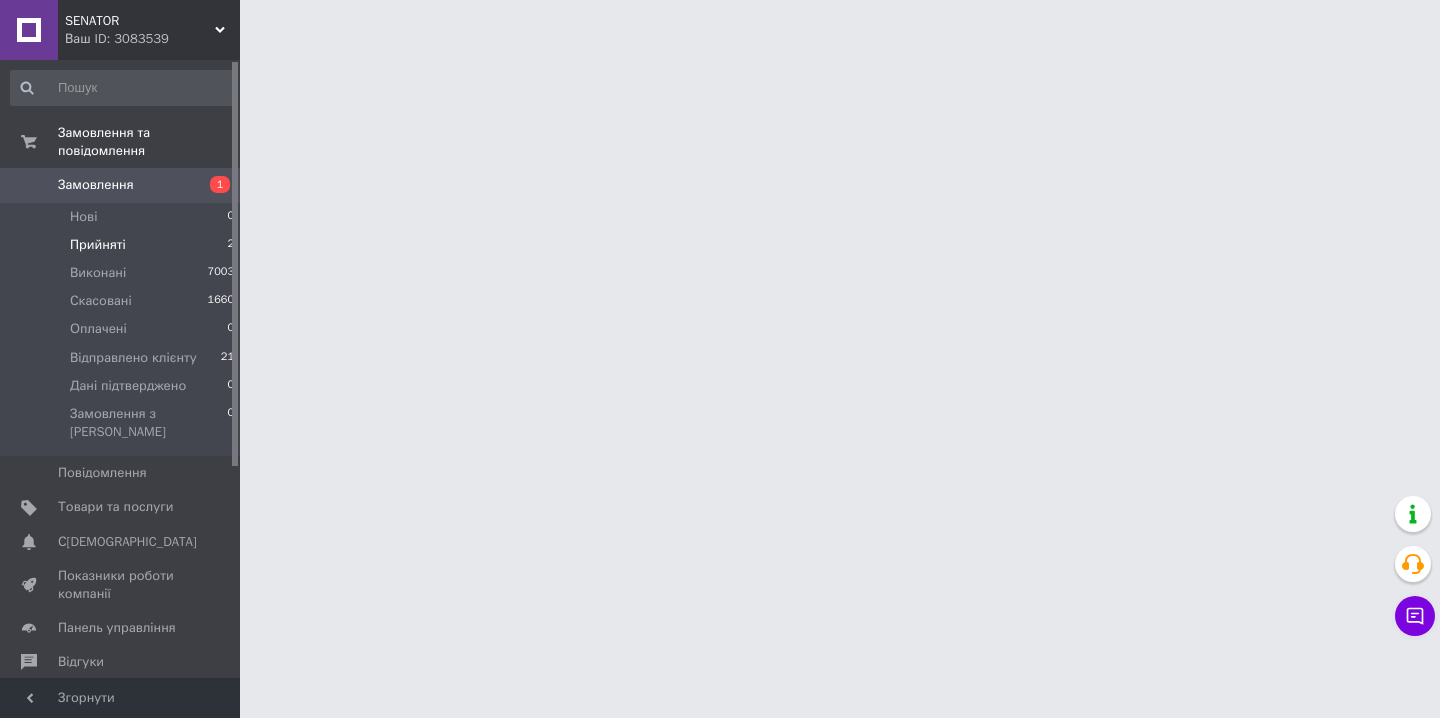 scroll, scrollTop: 0, scrollLeft: 0, axis: both 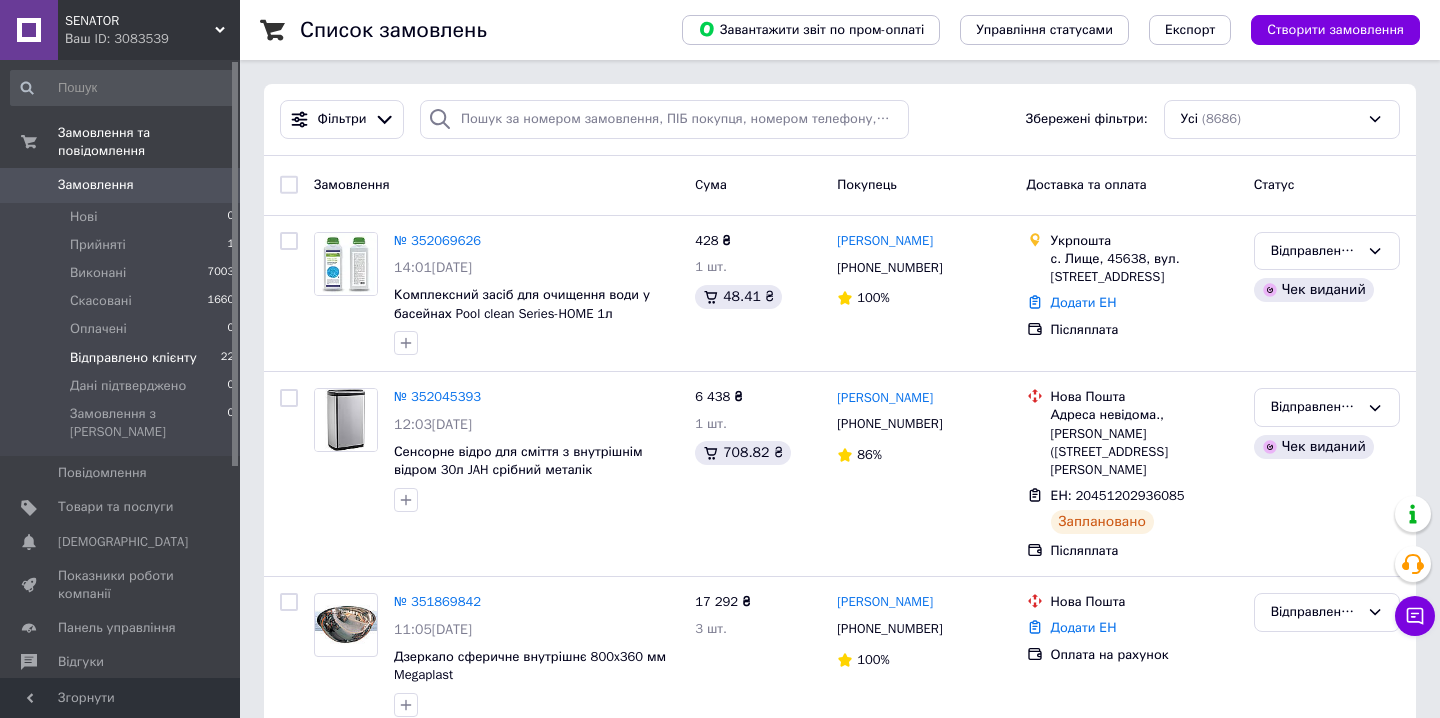 click on "Відправлено клієнту" at bounding box center [133, 358] 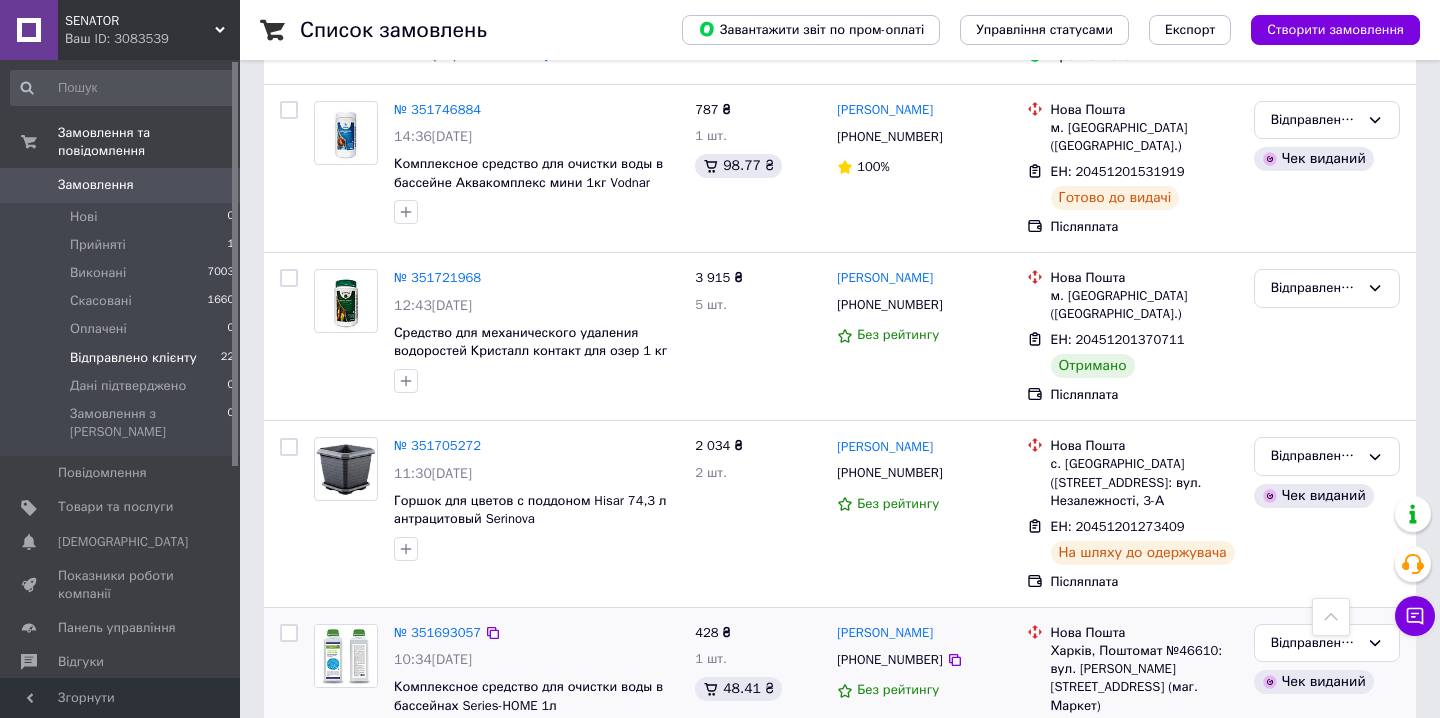 scroll, scrollTop: 1842, scrollLeft: 0, axis: vertical 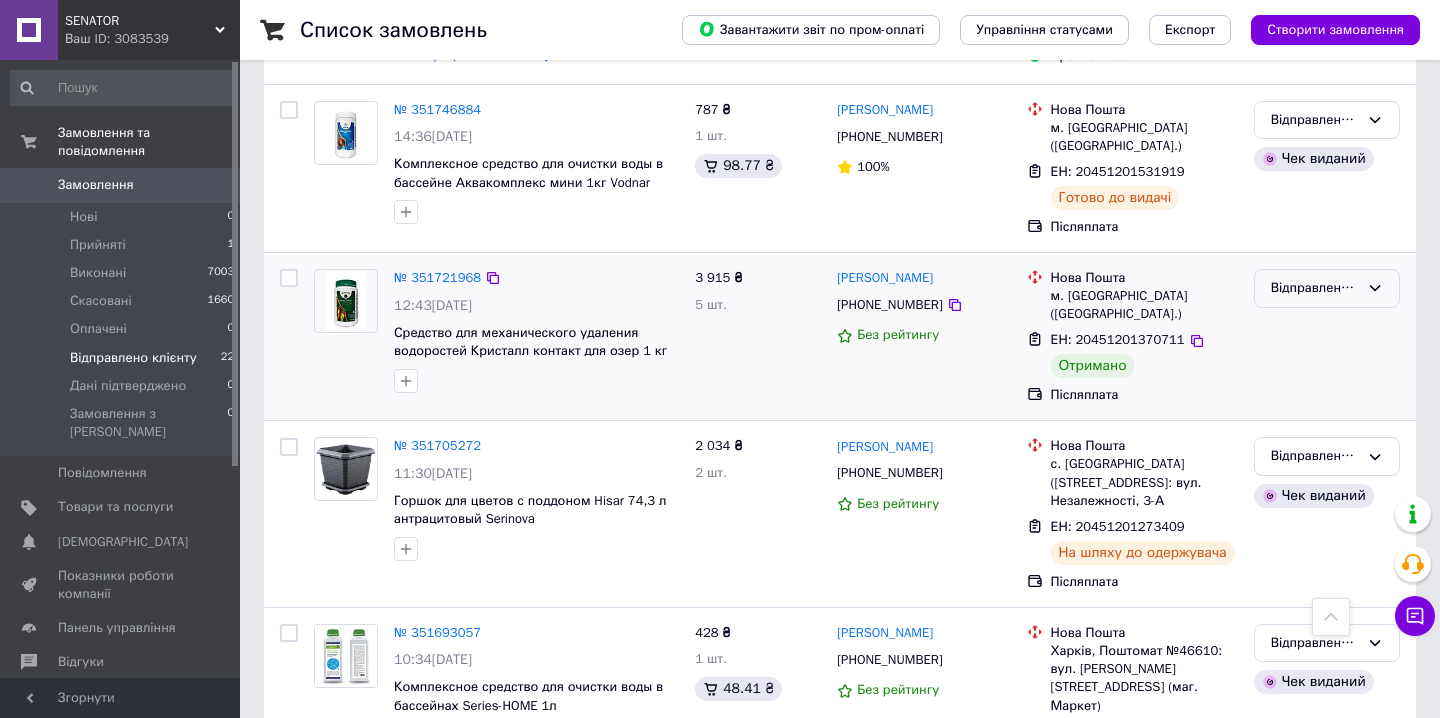 click on "Відправлено клієнту" at bounding box center (1315, 288) 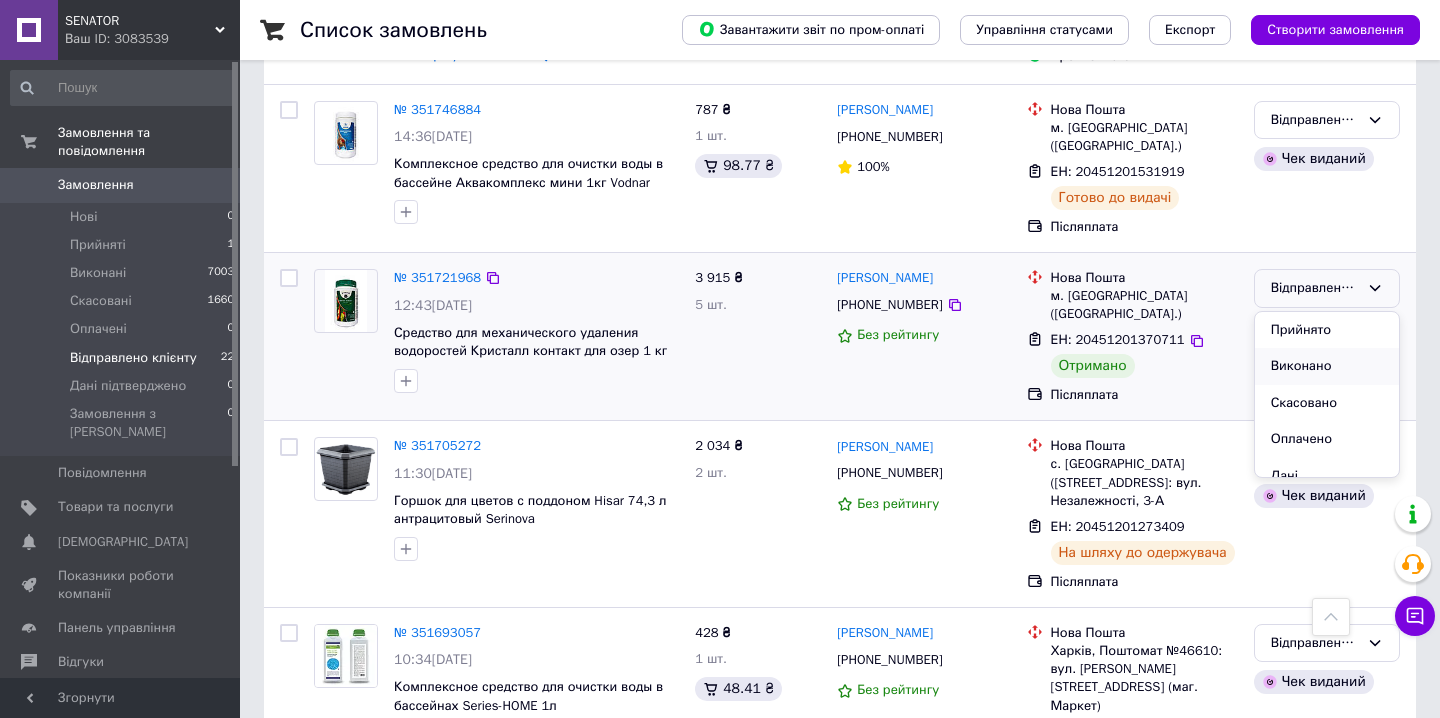 click on "Виконано" at bounding box center [1327, 366] 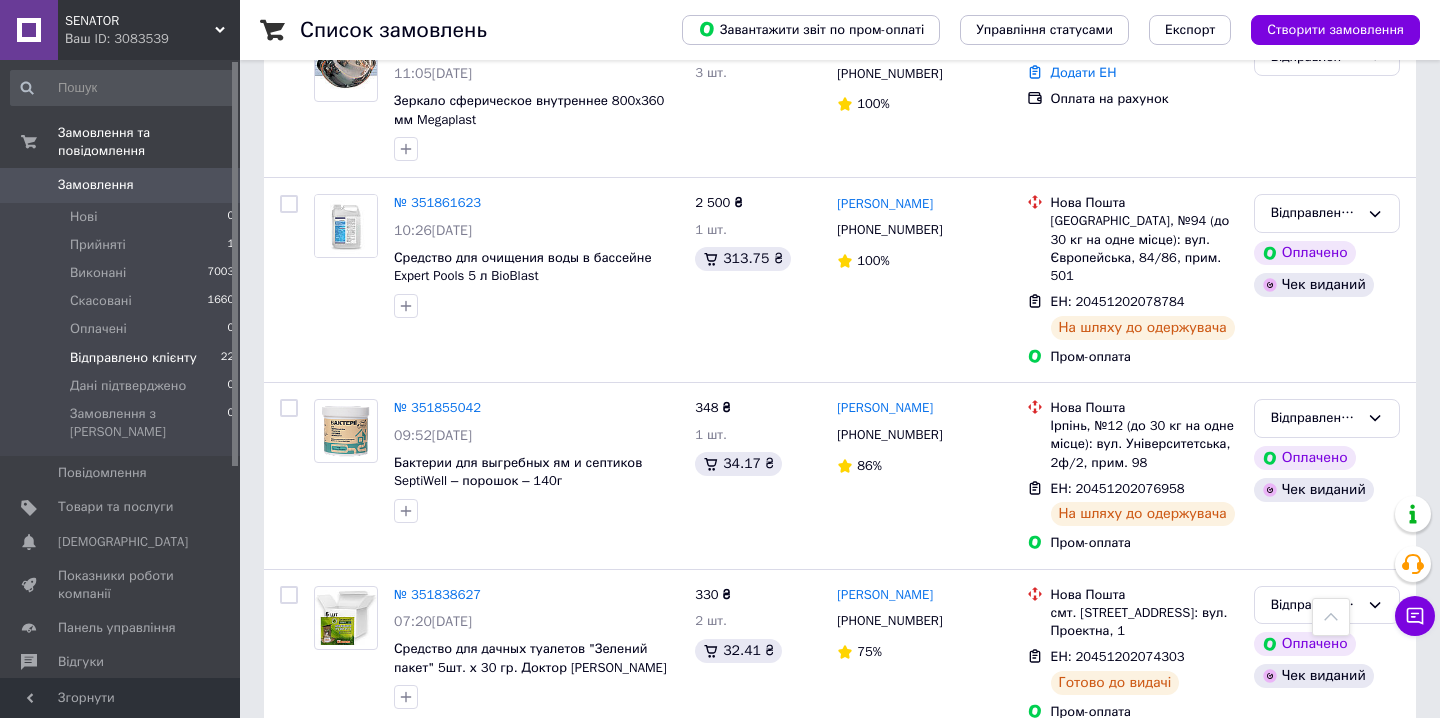 scroll, scrollTop: 470, scrollLeft: 0, axis: vertical 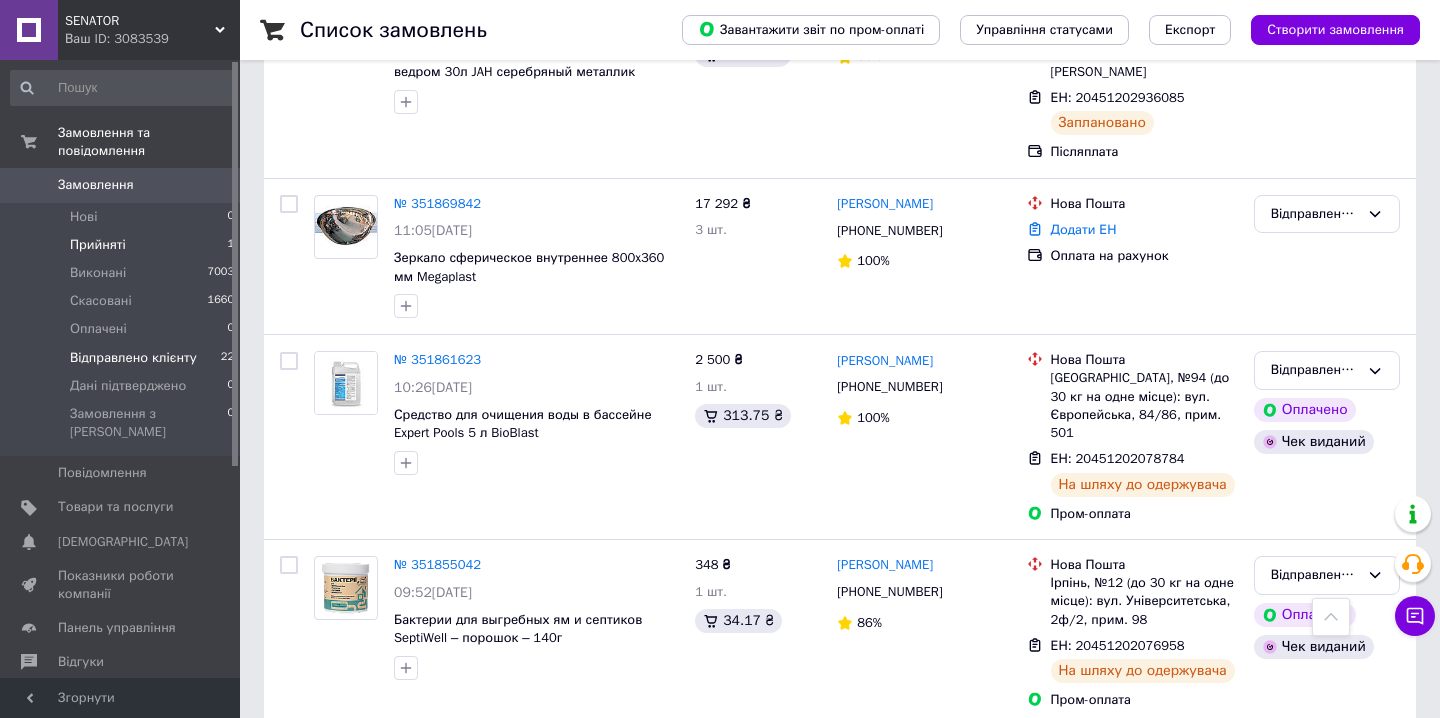 click on "Прийняті 1" at bounding box center (123, 245) 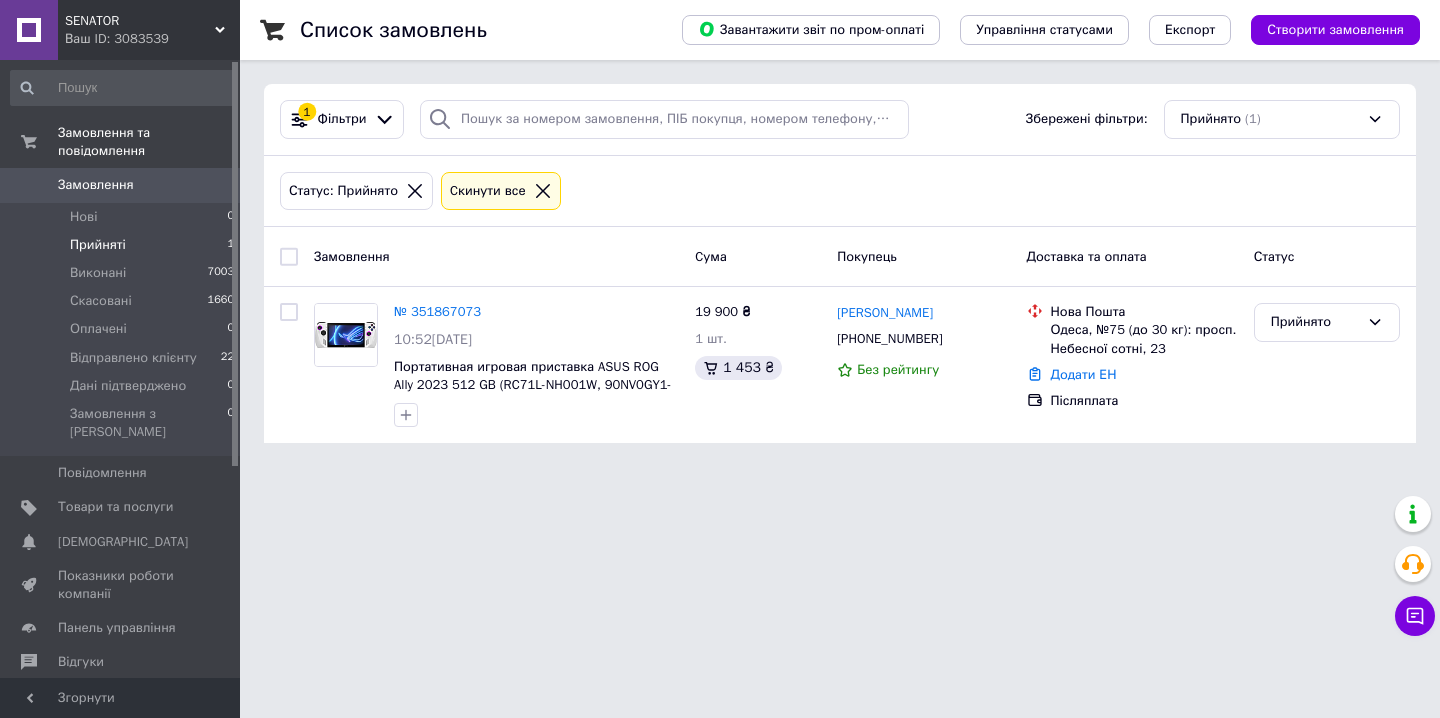 scroll, scrollTop: 0, scrollLeft: 0, axis: both 